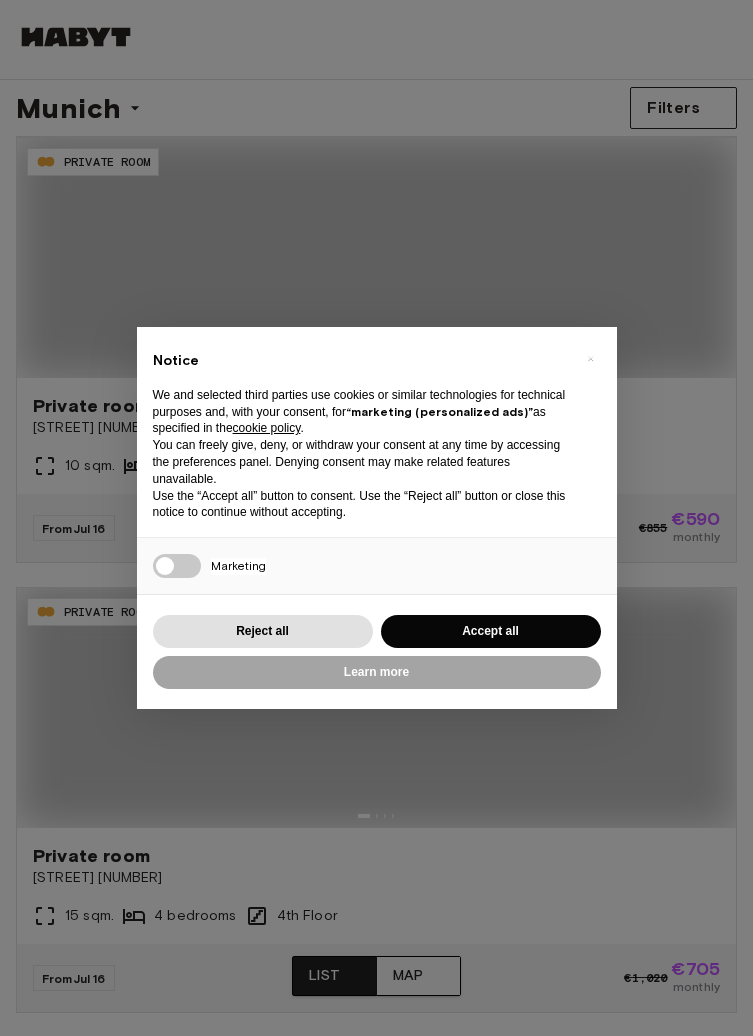 scroll, scrollTop: 0, scrollLeft: 0, axis: both 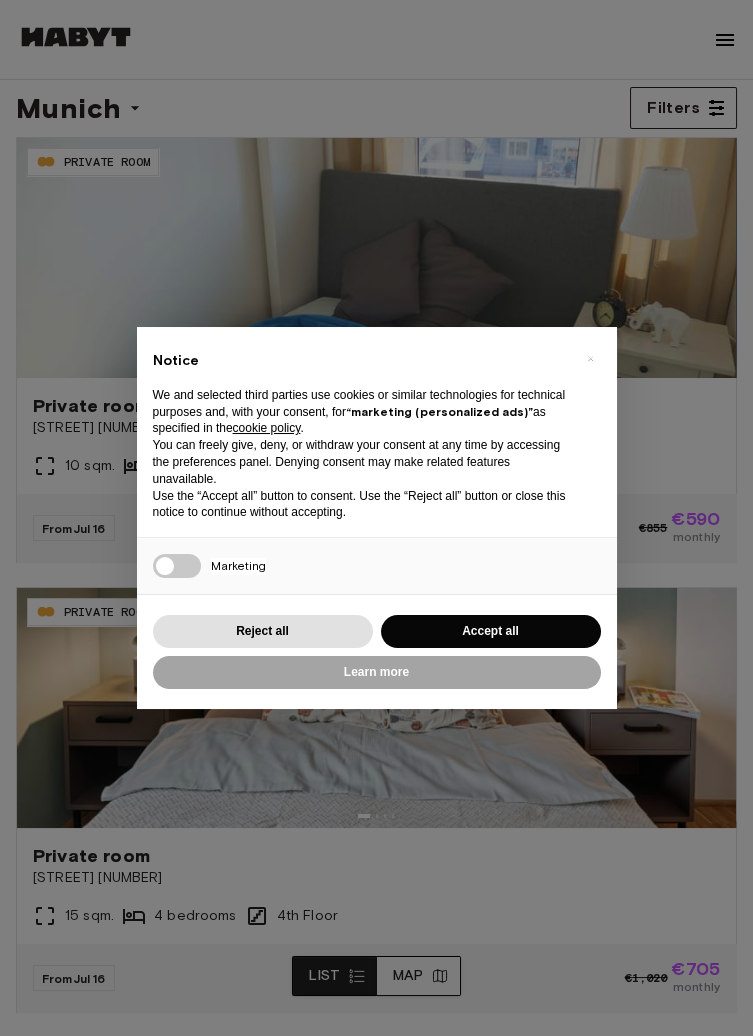 click on "×
Notice We   and selected third parties   use cookies or similar technologies for technical purposes and, with your consent, for  “marketing (personalized ads)”  as specified in the  cookie policy .  You can freely give, deny, or withdraw your consent at any time by accessing the preferences panel.  Denying consent may make related features unavailable. Use the “Accept all” button to consent. Use the “Reject all” button or close this notice to continue without accepting. Necessary Marketing Press again to continue 0/1 Learn more Reject all Accept all" at bounding box center (376, 518) 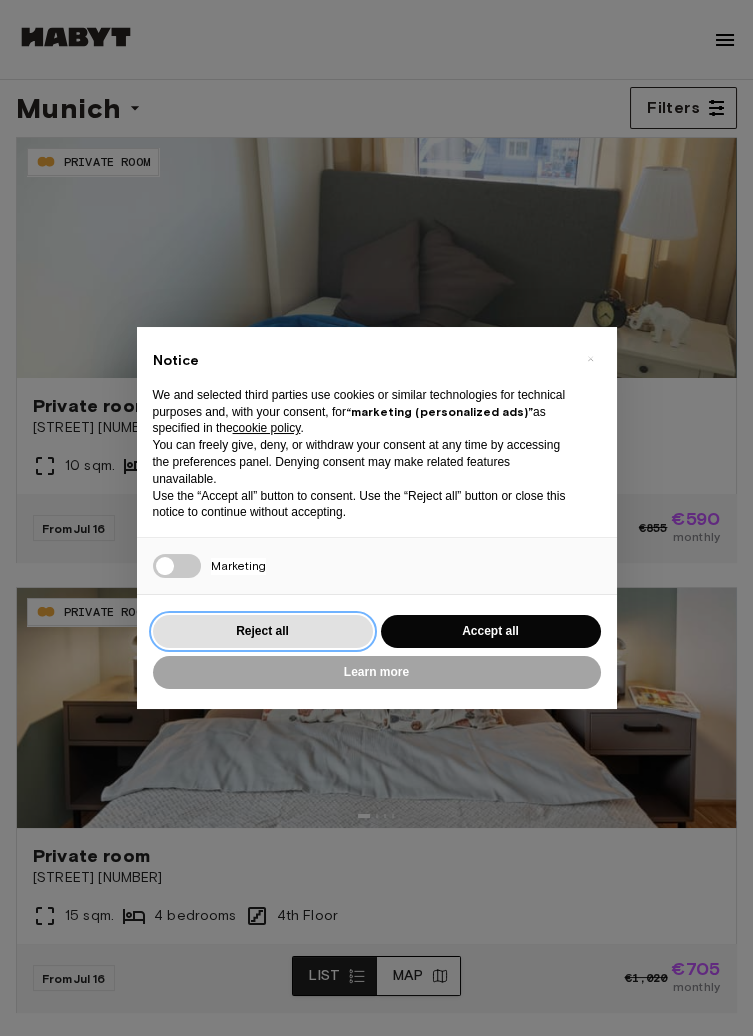 click on "Reject all" at bounding box center [263, 631] 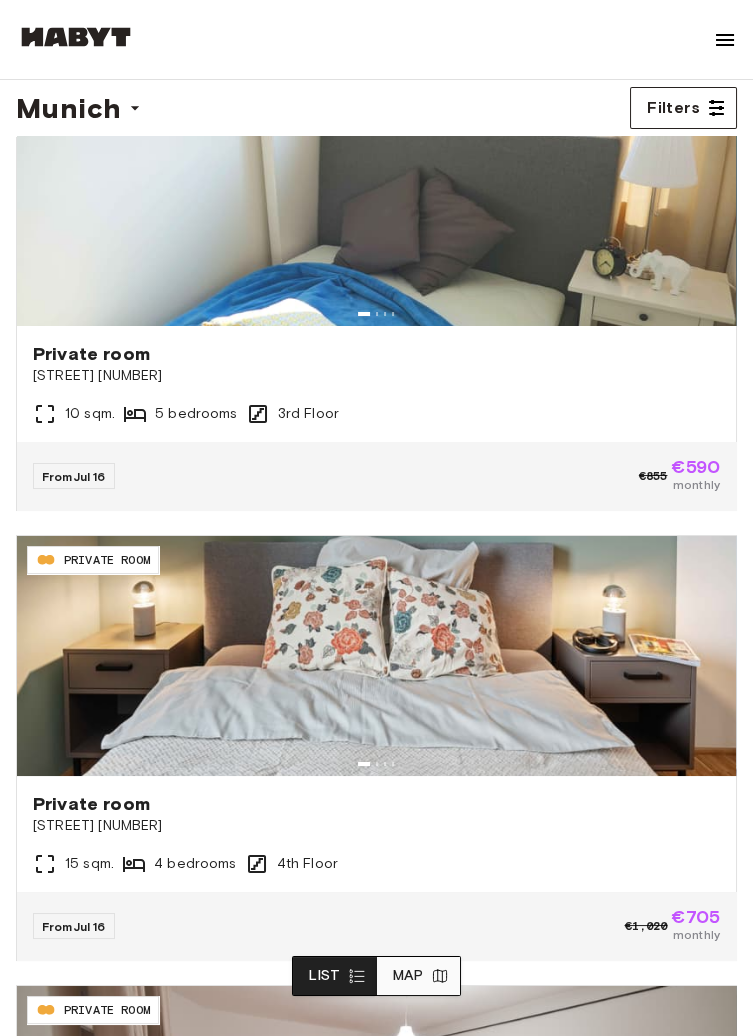 scroll, scrollTop: 0, scrollLeft: 0, axis: both 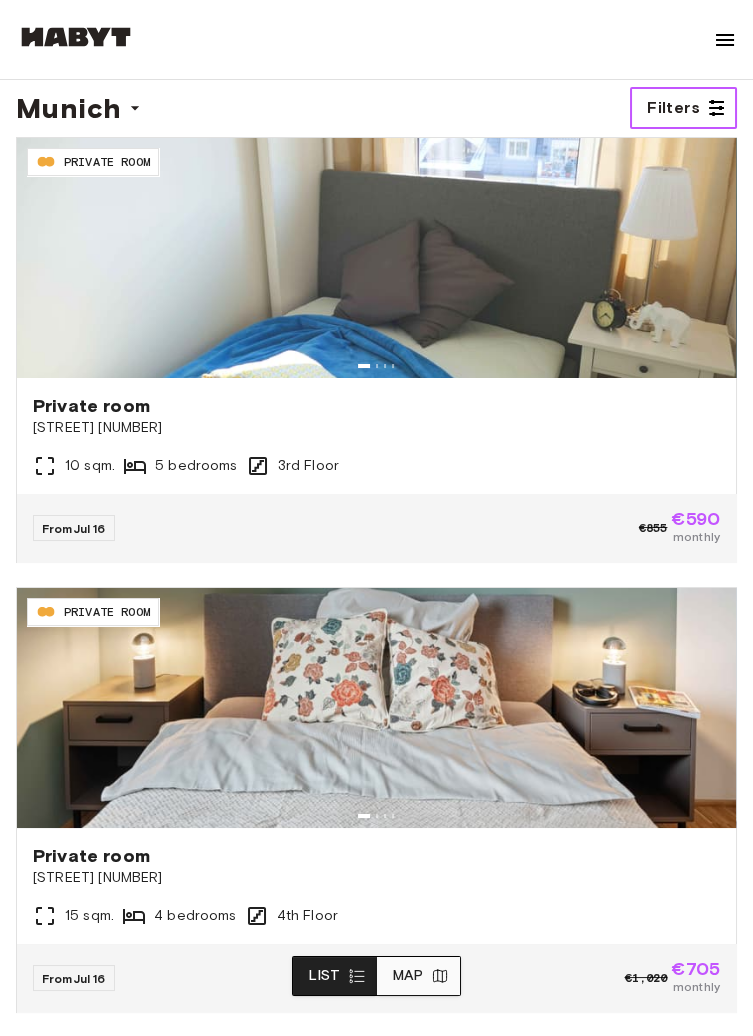 click on "Filters" at bounding box center [673, 108] 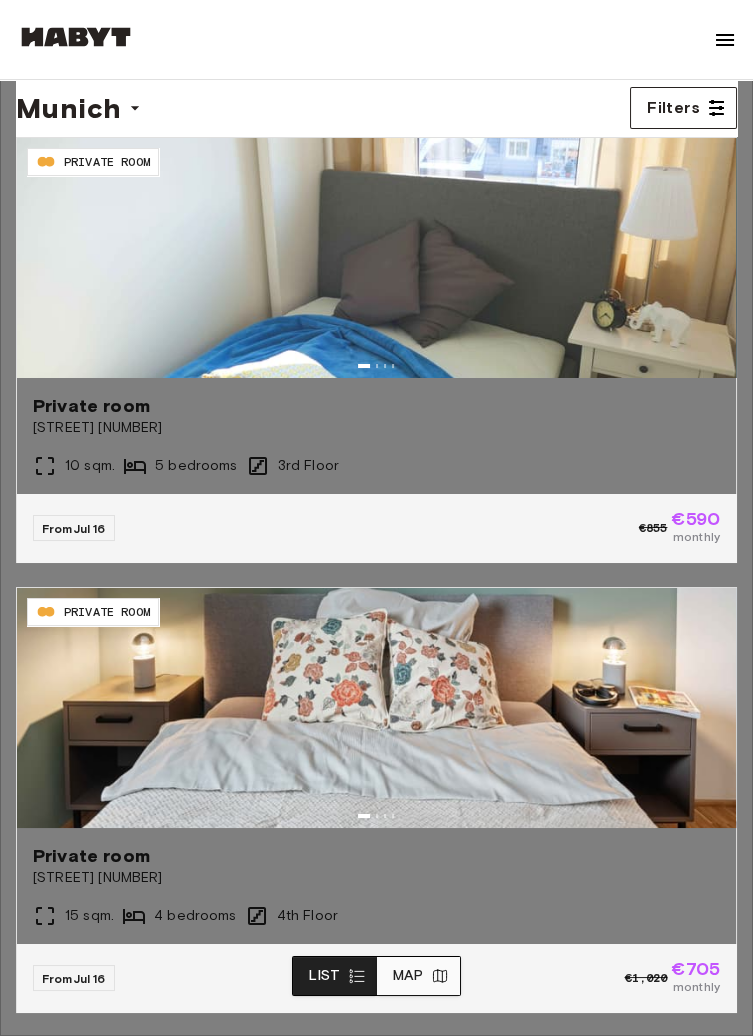 scroll, scrollTop: 183, scrollLeft: 0, axis: vertical 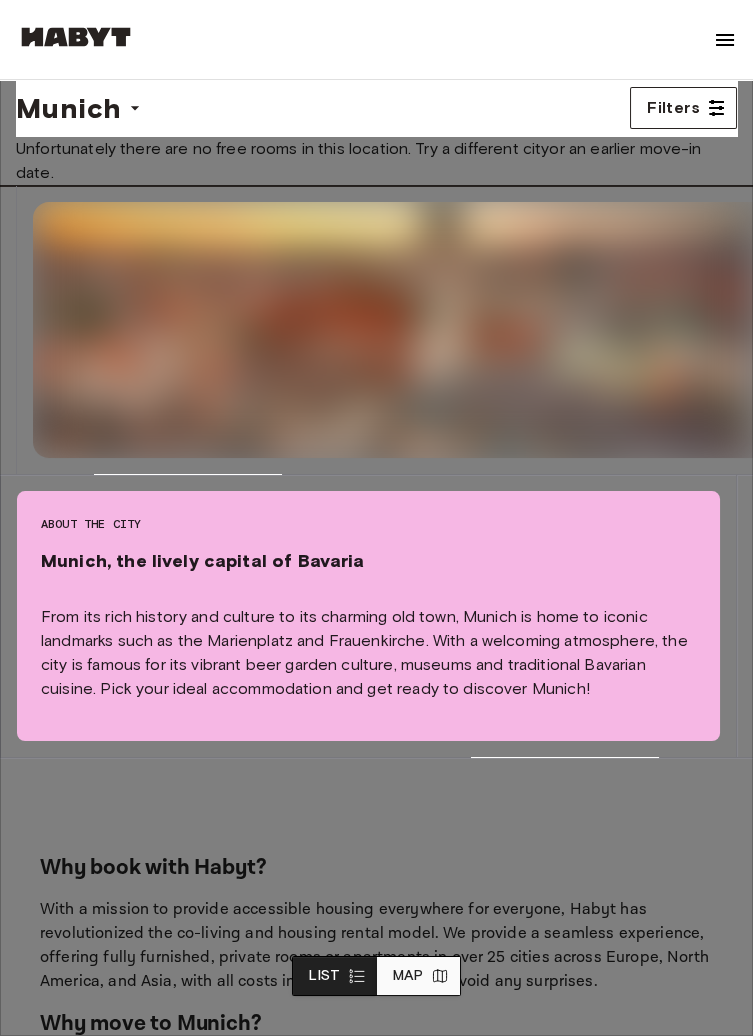 click on "Shared Room" at bounding box center [376, 3162] 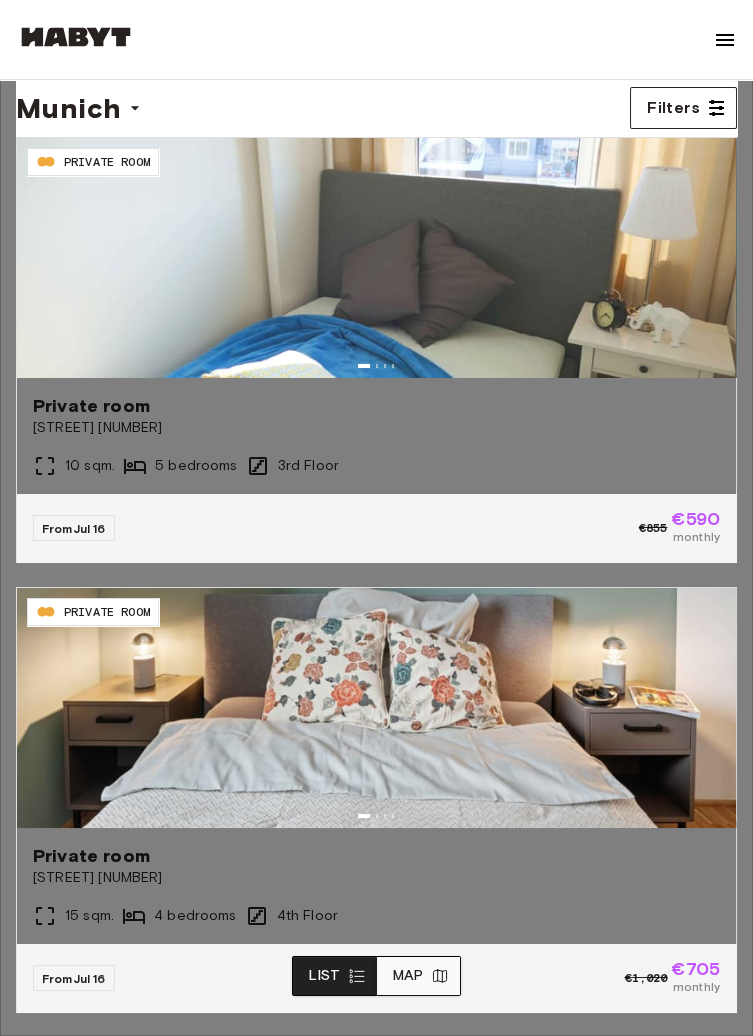 click on "Private Room" at bounding box center [50, 3221] 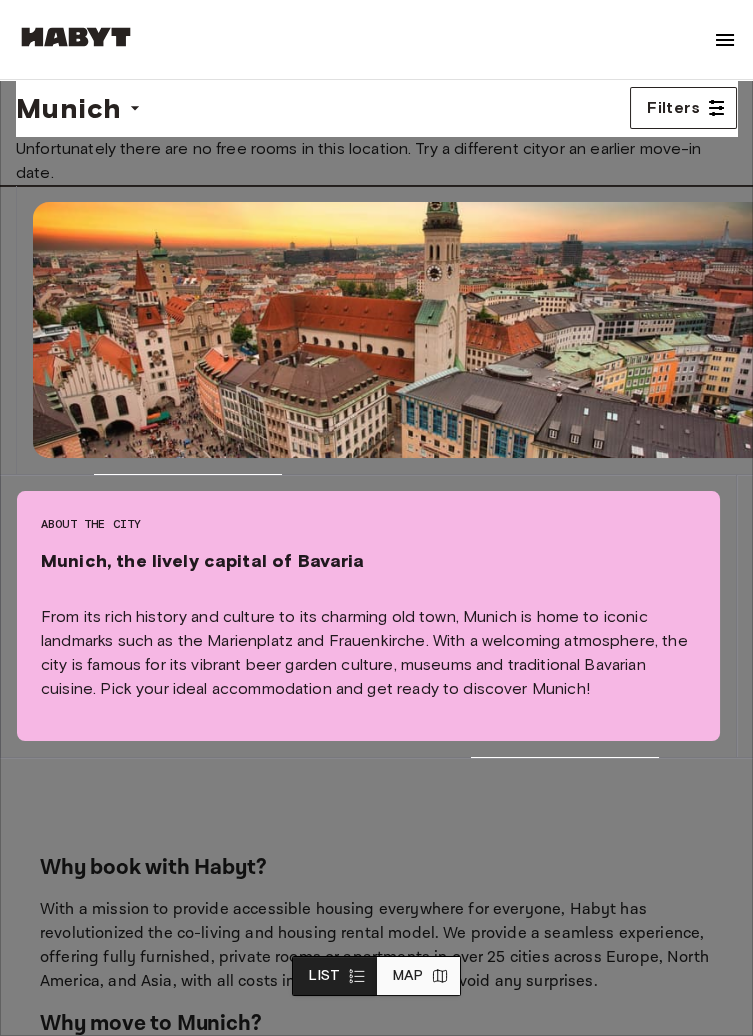 click on "1" at bounding box center [2, 3499] 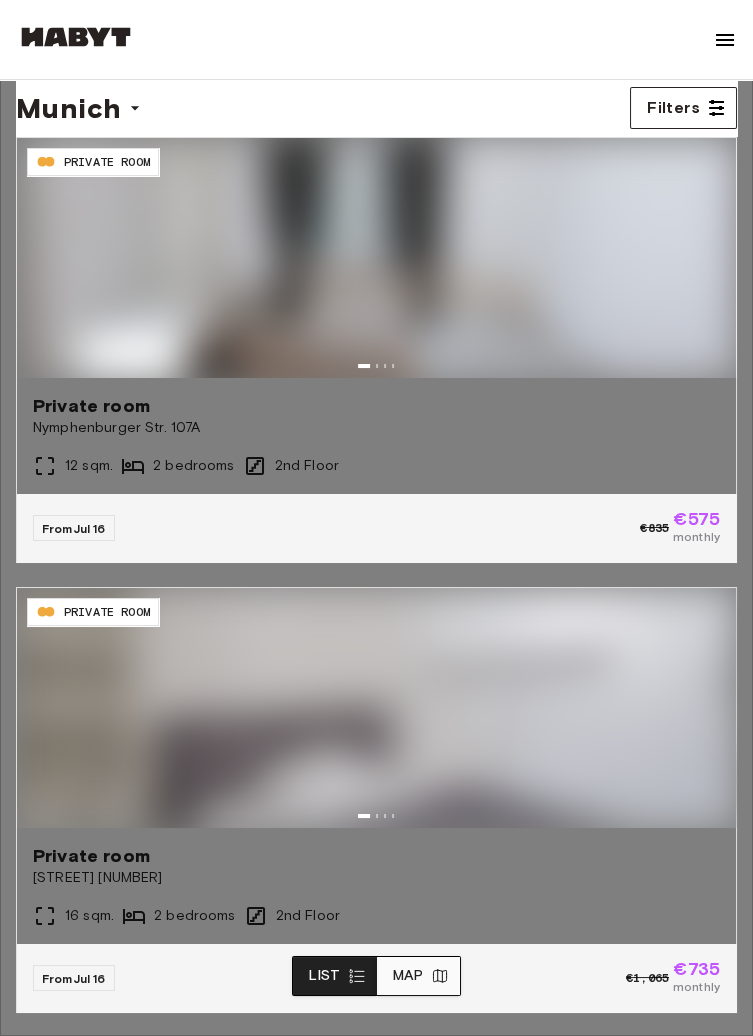 click on "3" at bounding box center [4, 3547] 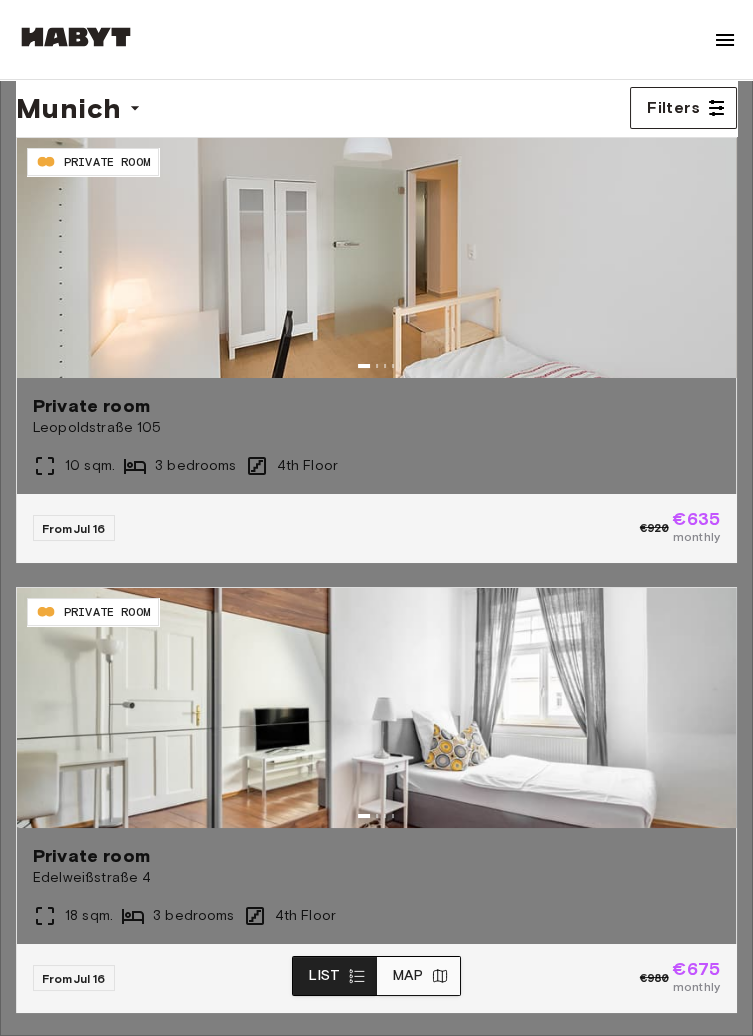 click on "4" at bounding box center [5, 3571] 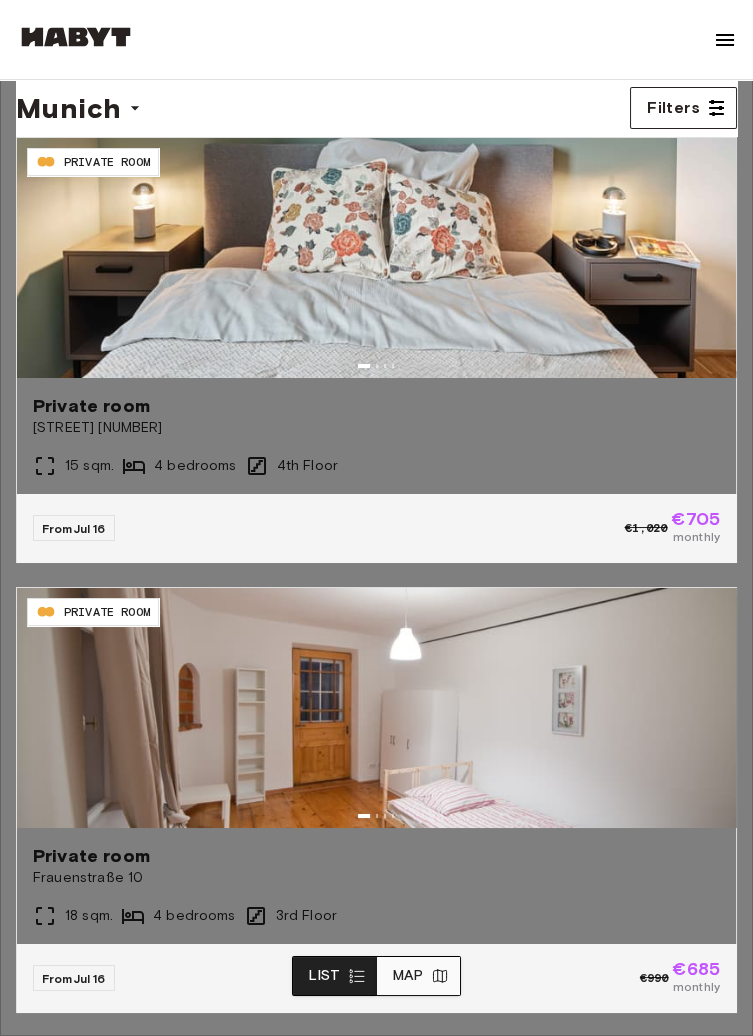 scroll, scrollTop: 706, scrollLeft: 0, axis: vertical 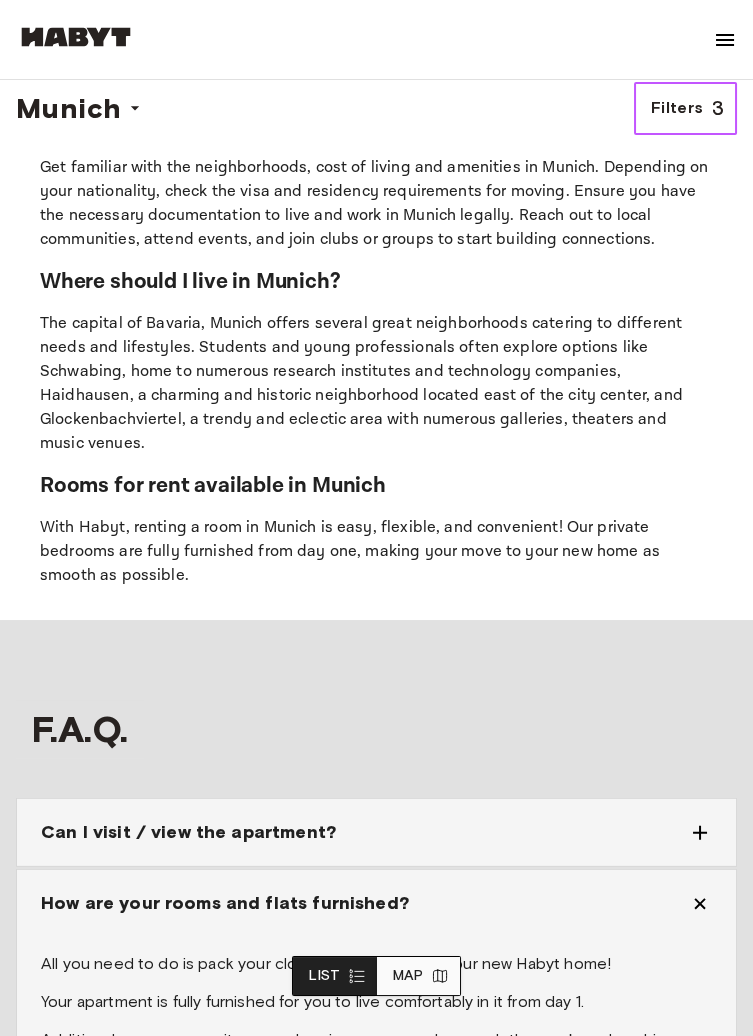 click on "Filters" at bounding box center (677, 108) 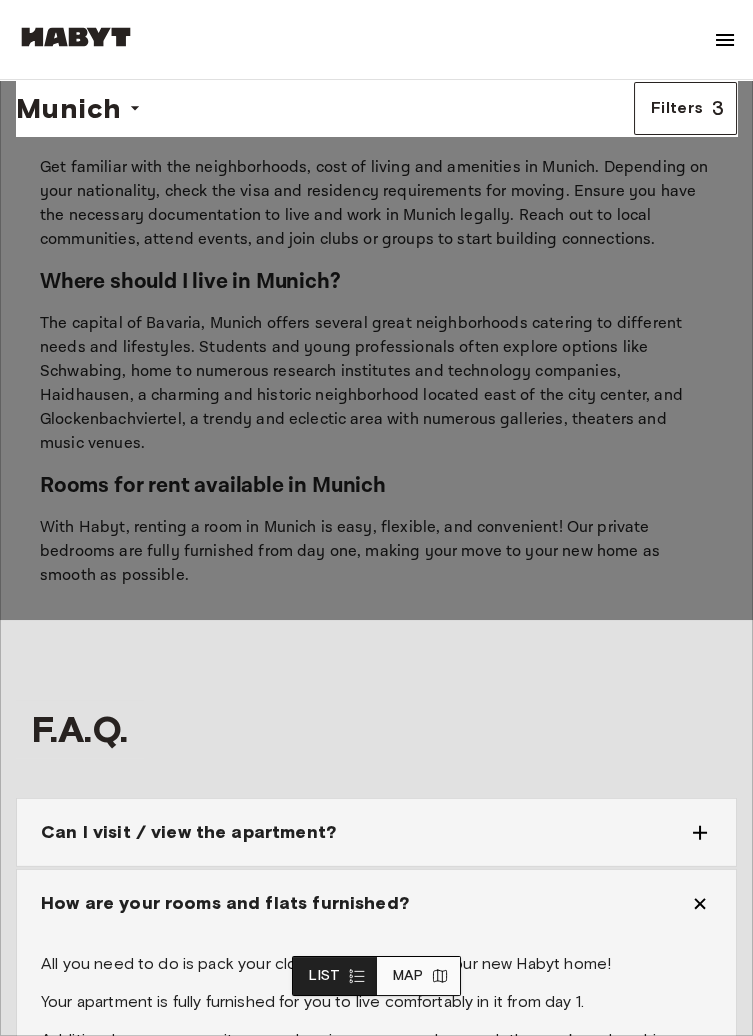 click on "**********" at bounding box center [71, 3085] 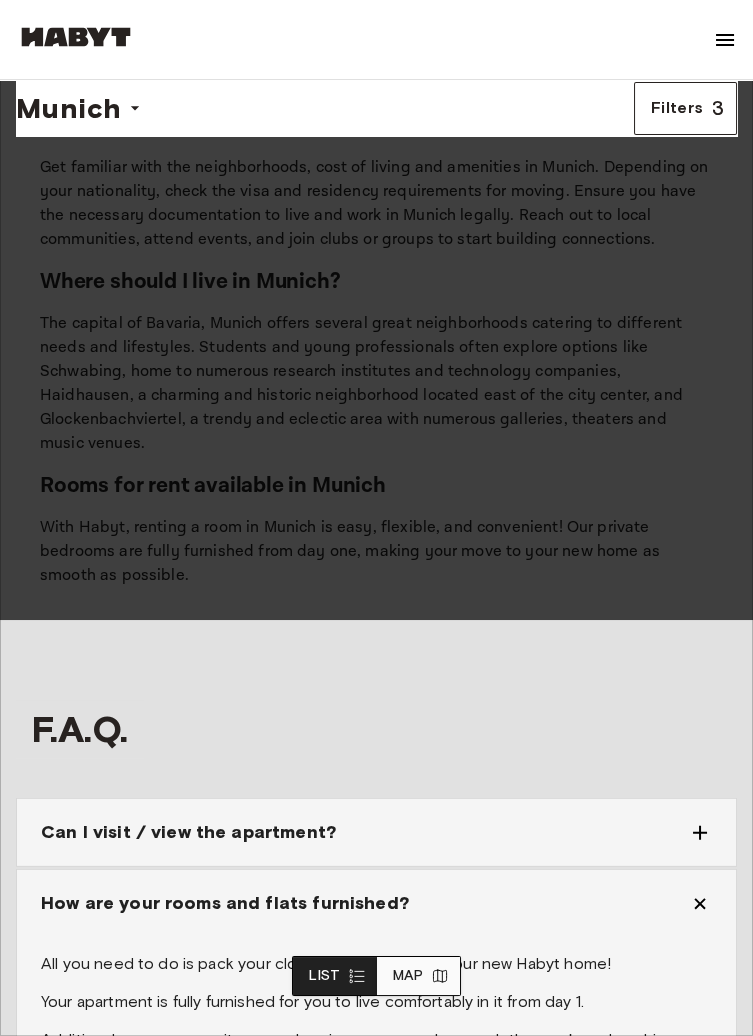 click 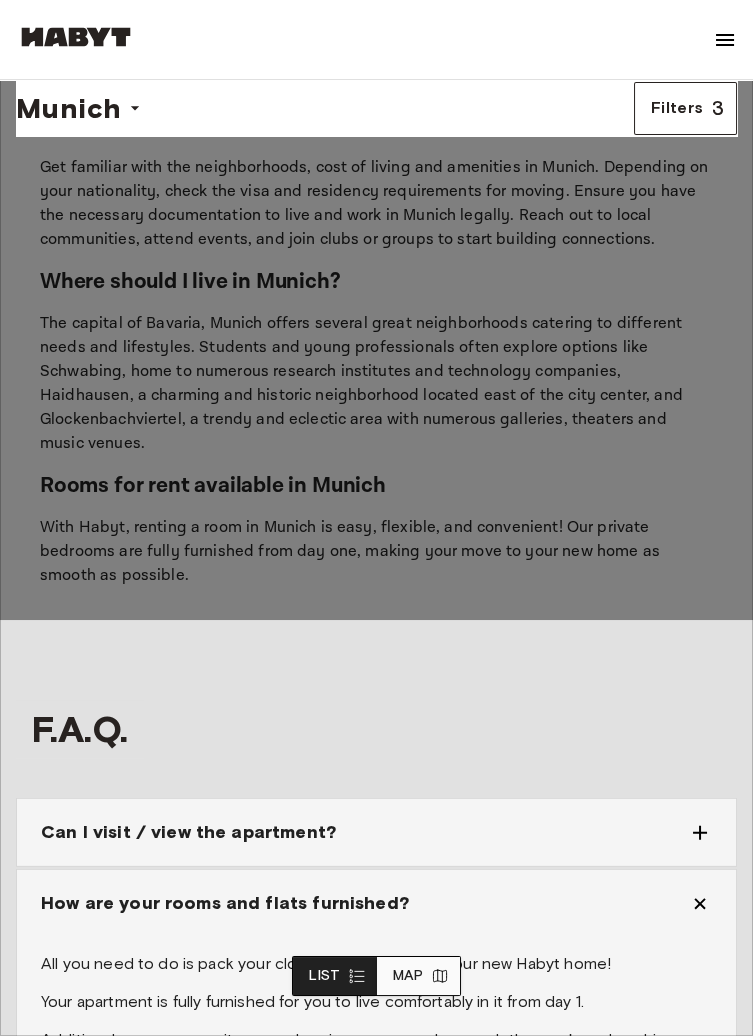 click on "Apply" at bounding box center (30, 5623) 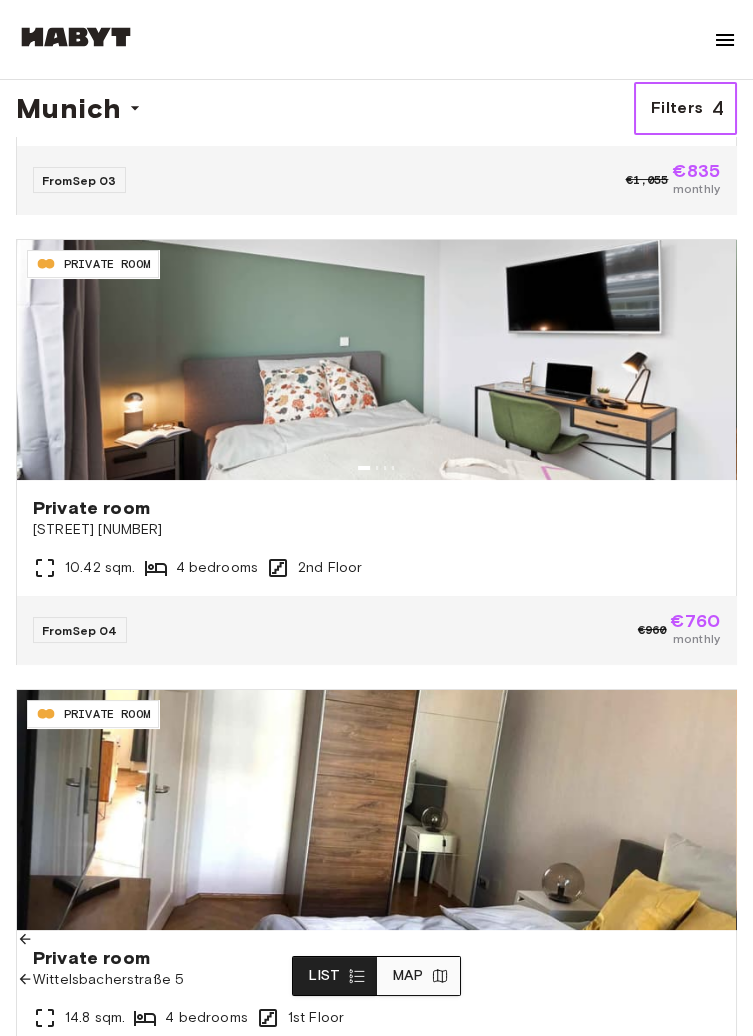 scroll, scrollTop: 347, scrollLeft: 0, axis: vertical 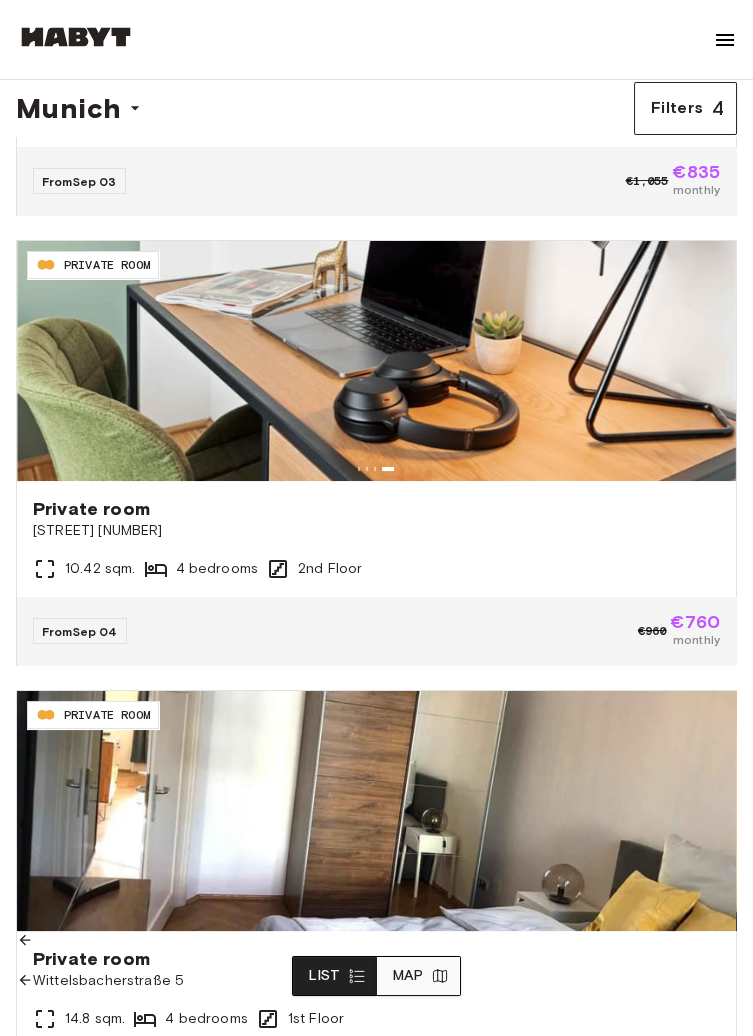 click on "Map" at bounding box center [418, 976] 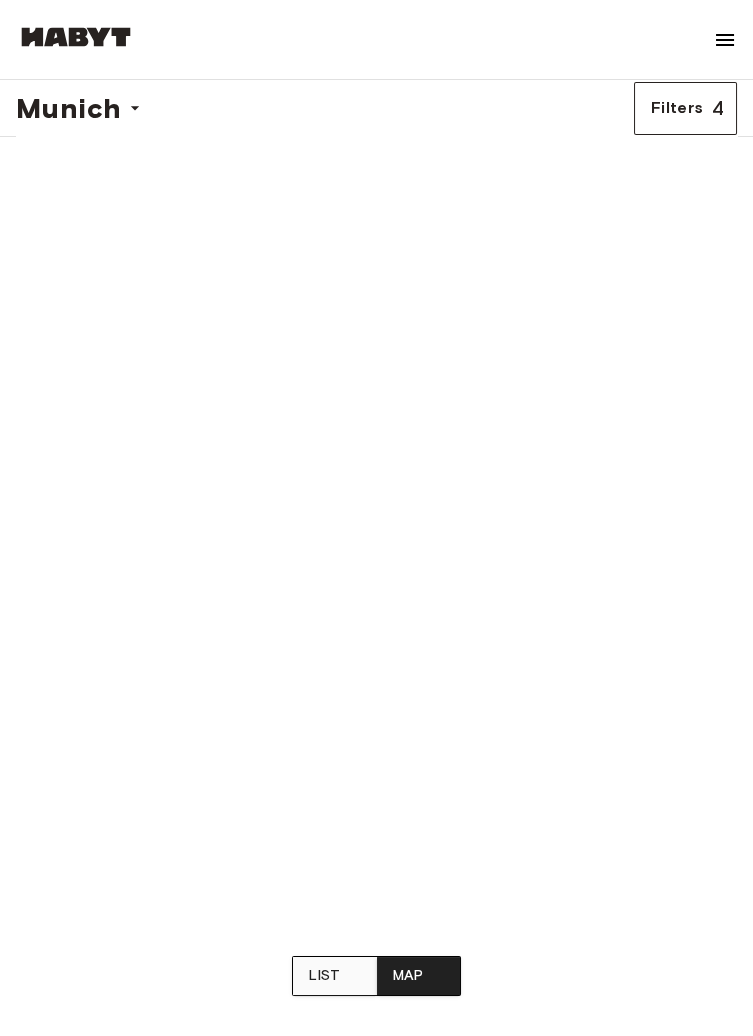scroll, scrollTop: 0, scrollLeft: 0, axis: both 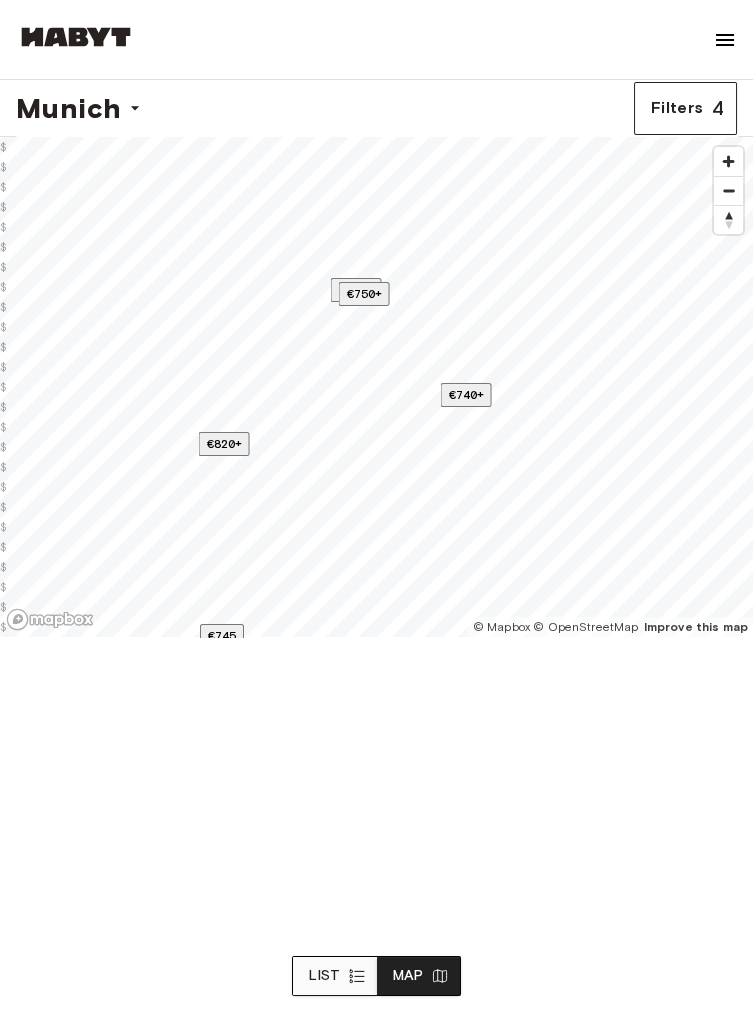 click on "€745" at bounding box center (222, 635) 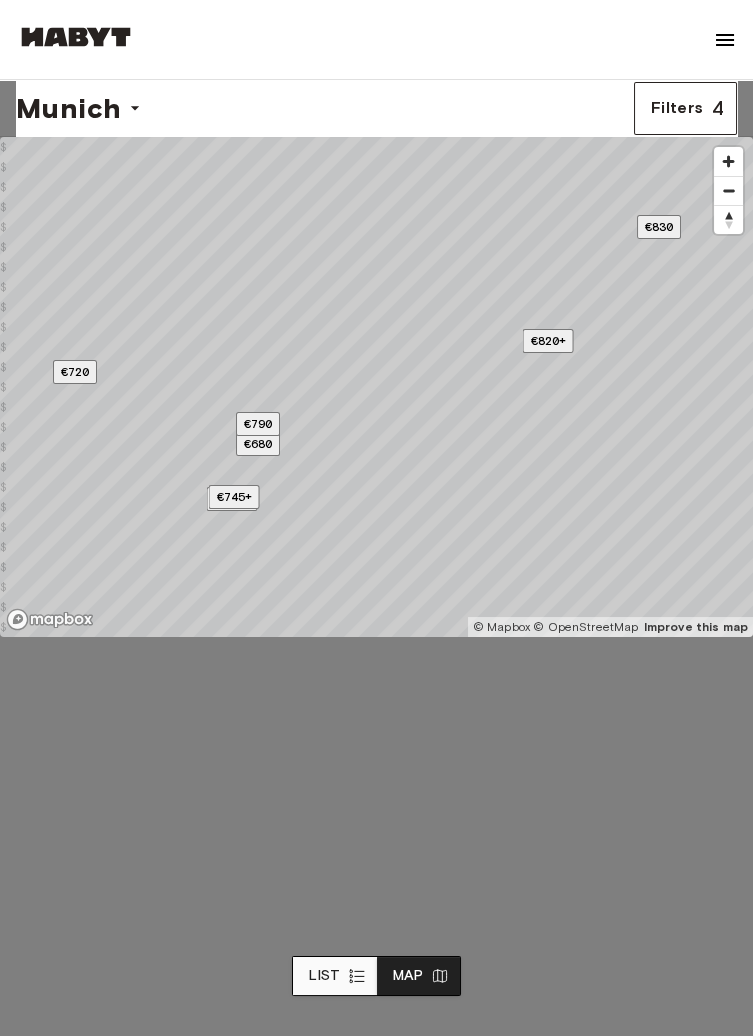 click on "Wittelsbacherstraße 5" at bounding box center (82, 3016) 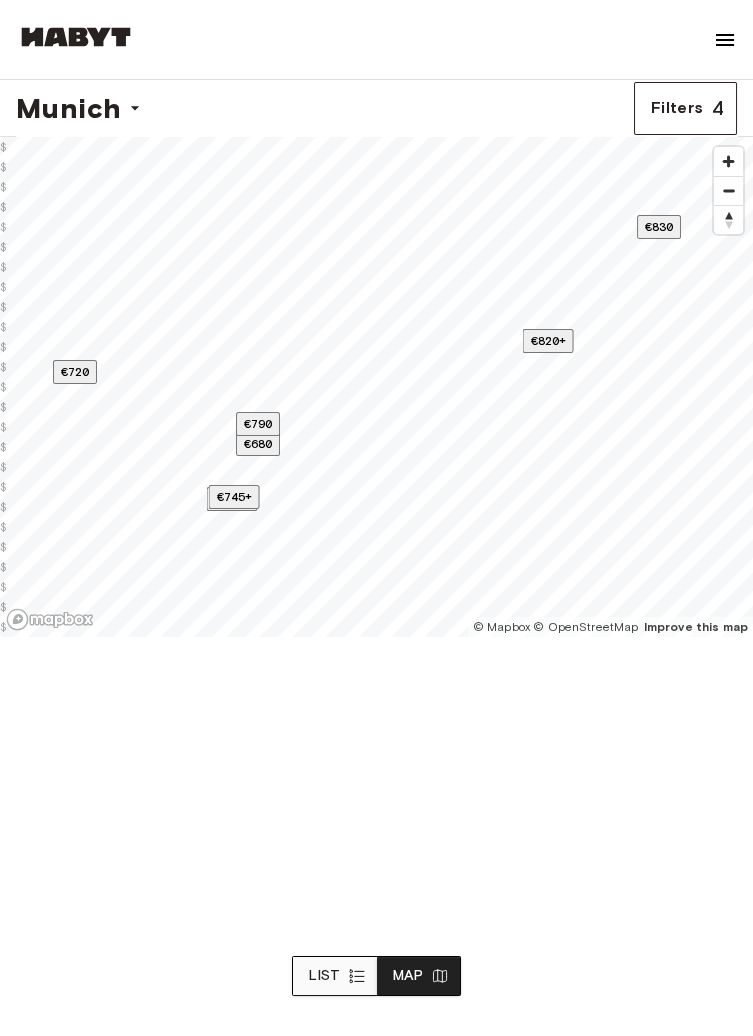 click on "€680" at bounding box center (258, 444) 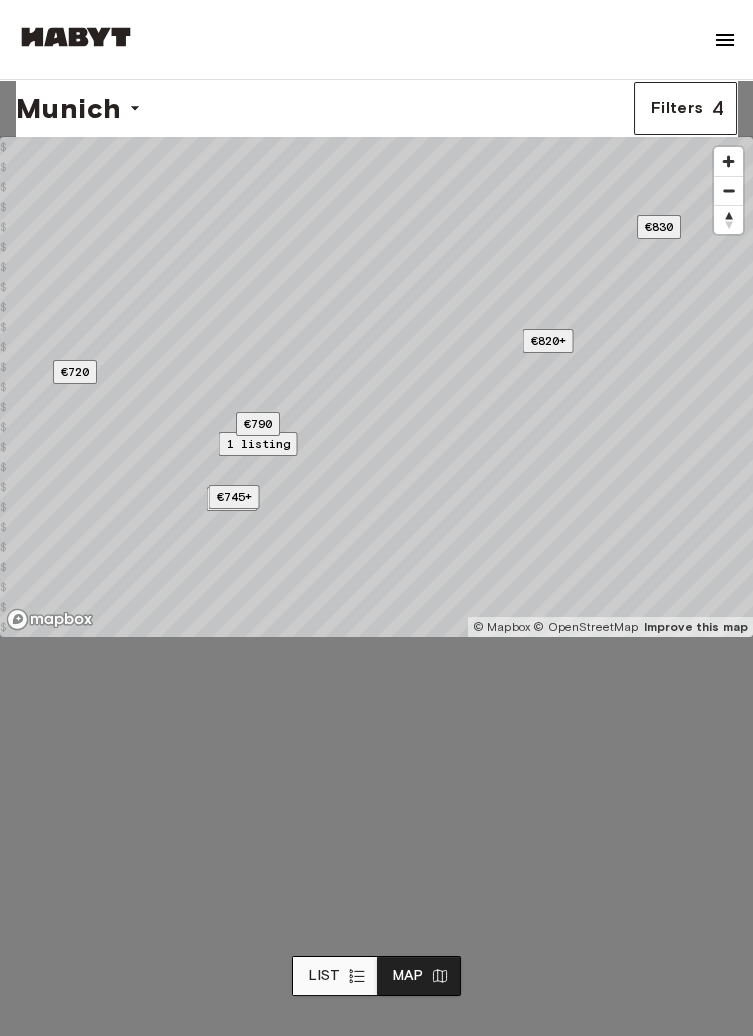 scroll, scrollTop: 25, scrollLeft: 0, axis: vertical 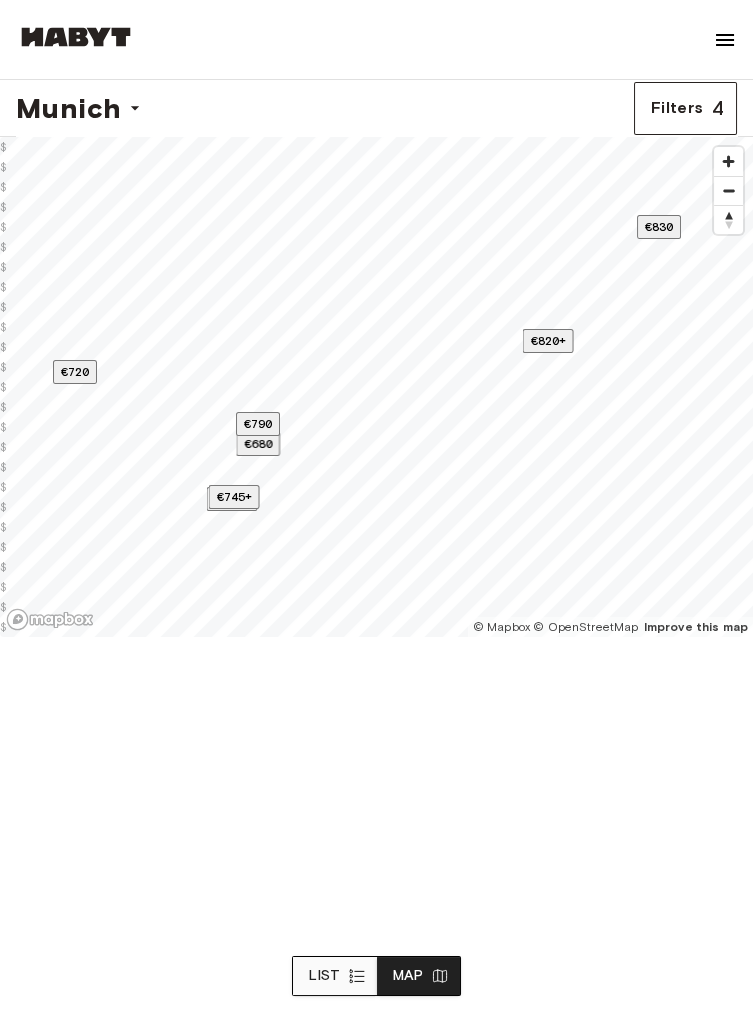 click at bounding box center [76, 41] 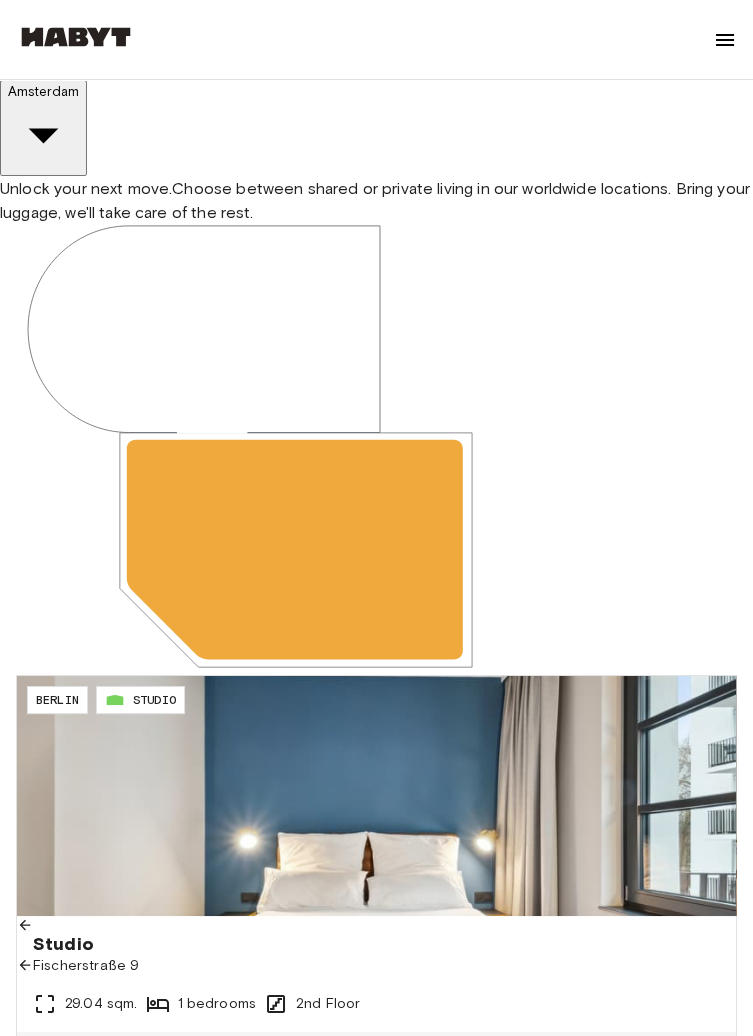 click at bounding box center (725, 40) 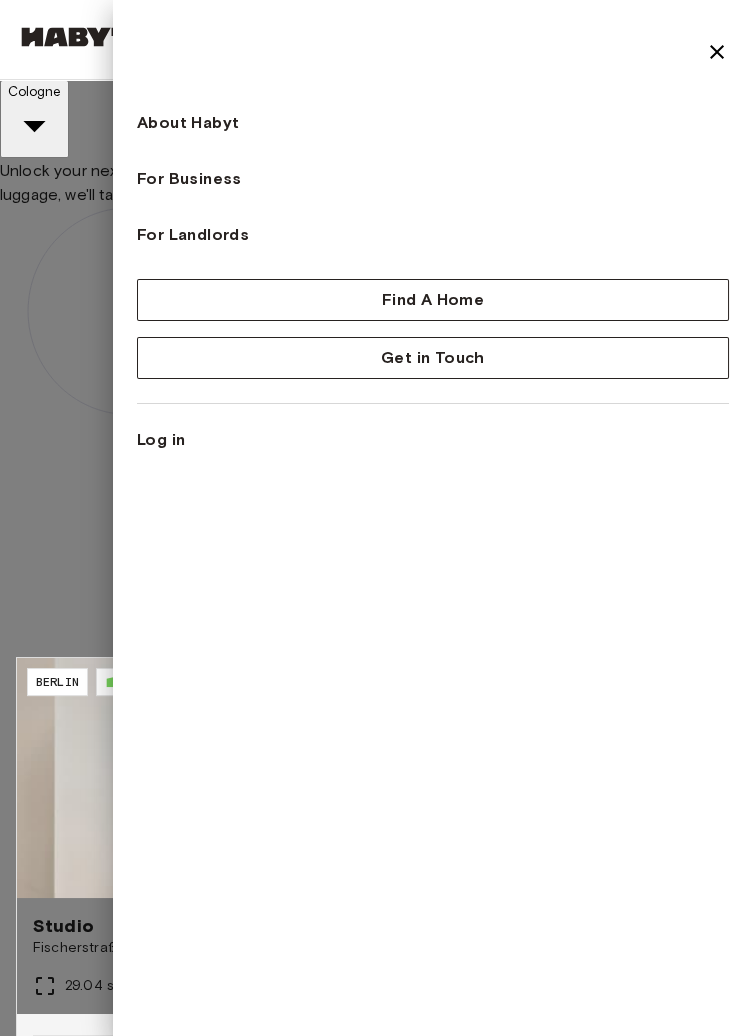 click at bounding box center (717, 52) 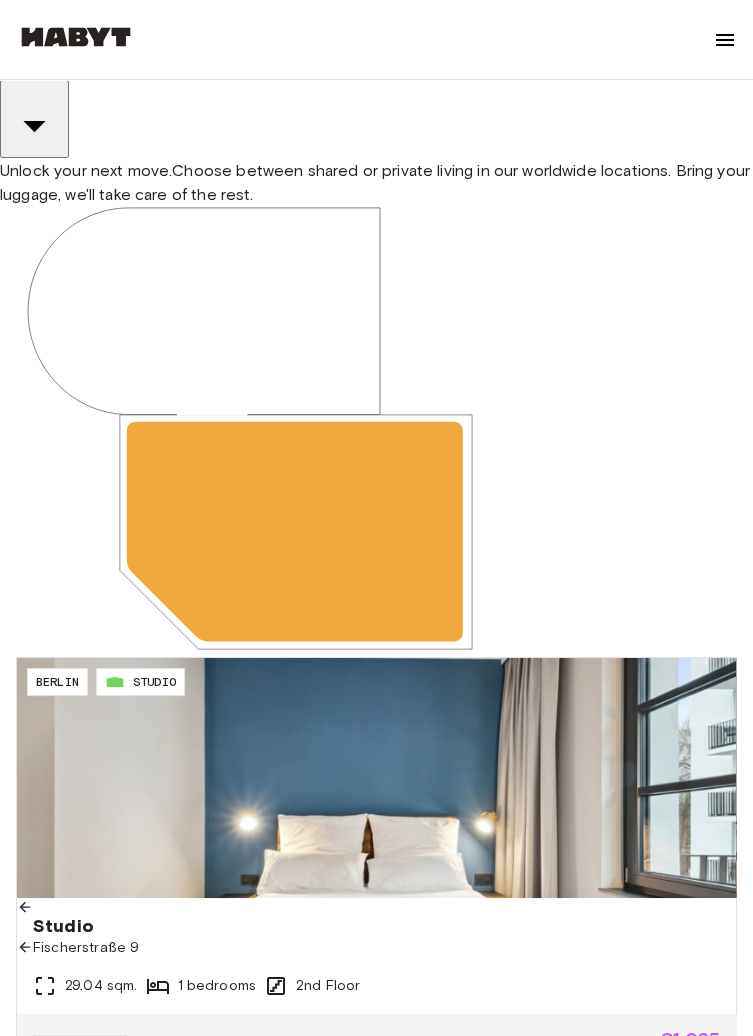 click at bounding box center [725, 40] 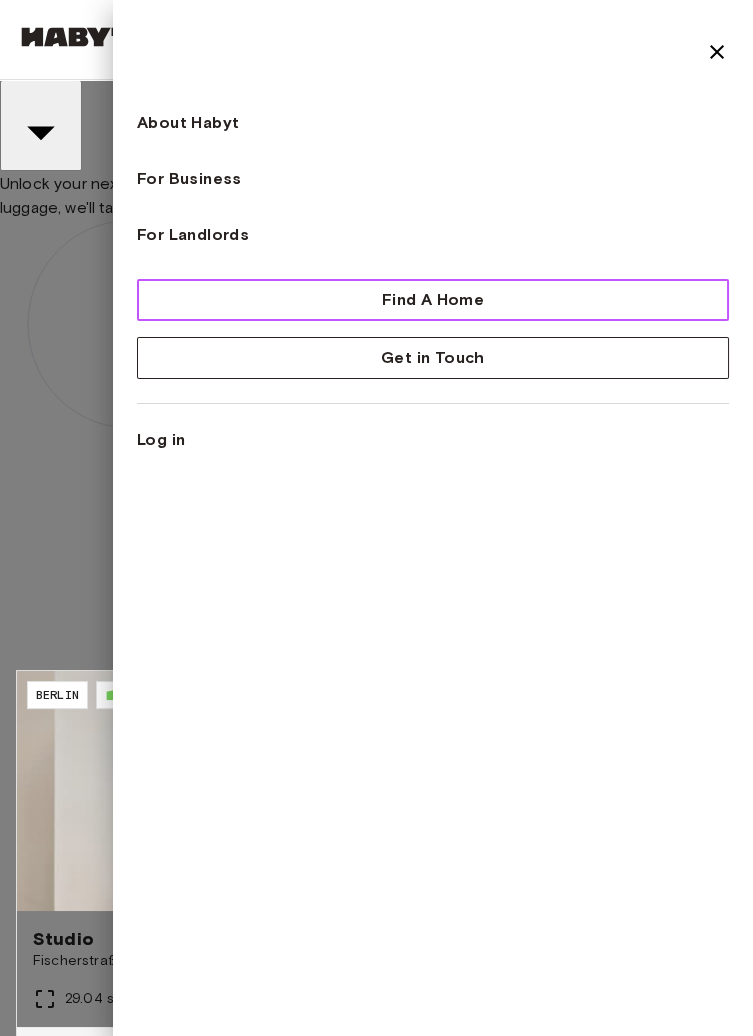 click on "Find A Home" at bounding box center [433, 300] 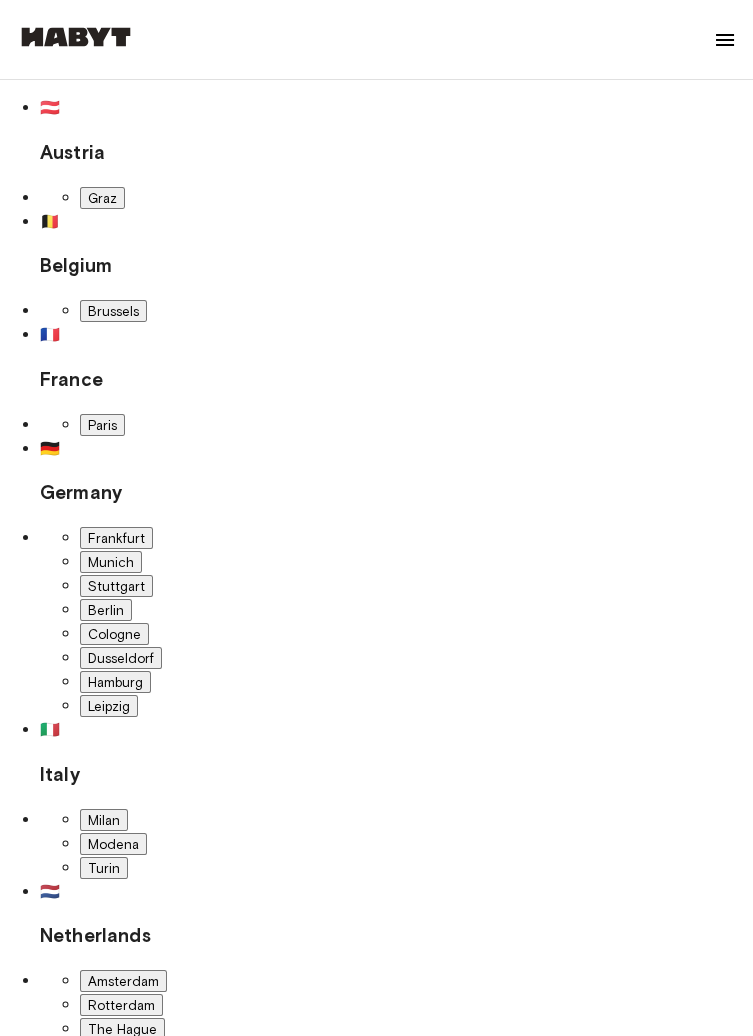 scroll, scrollTop: 236, scrollLeft: 0, axis: vertical 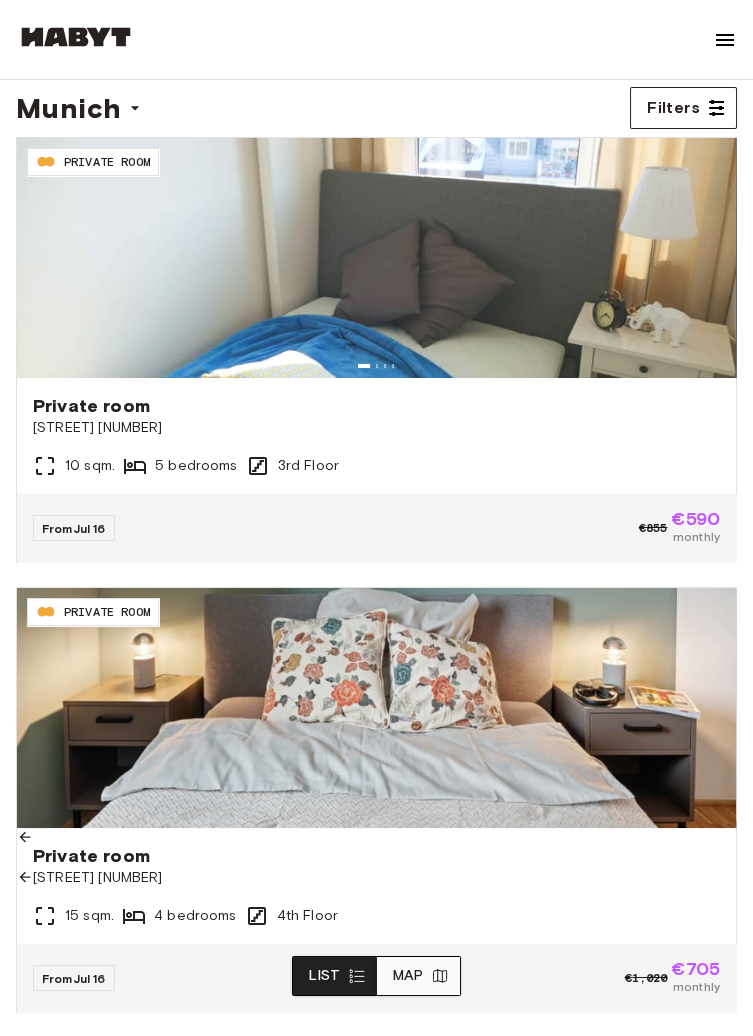 click on "[STREET] [NUMBER]" at bounding box center [376, 428] 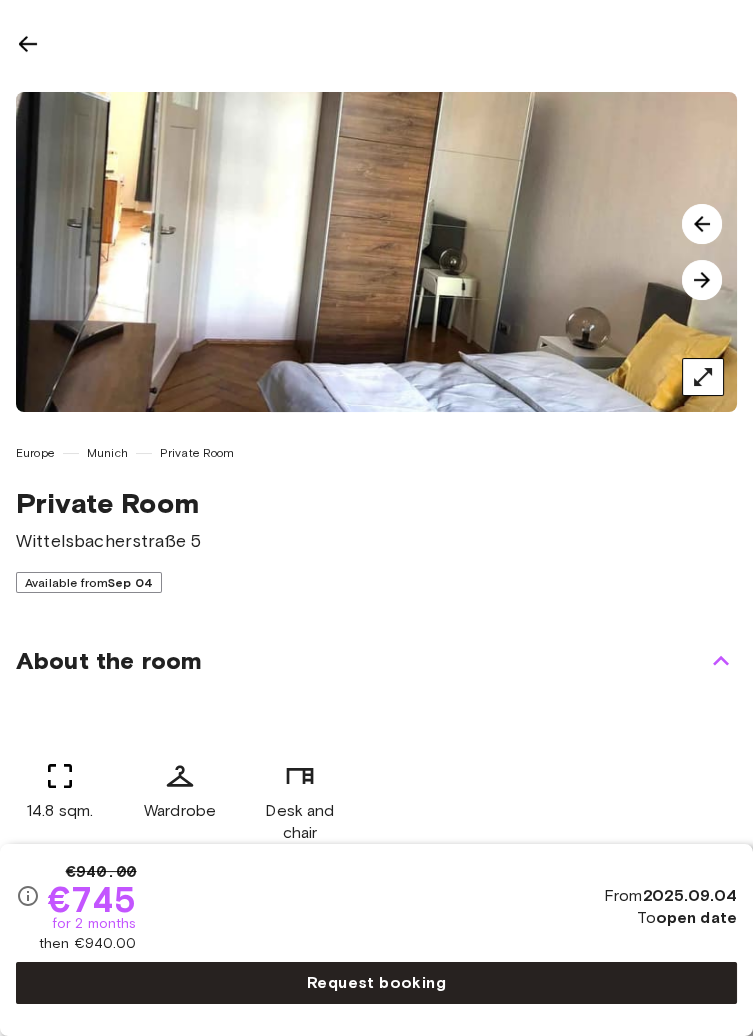 scroll, scrollTop: 0, scrollLeft: 0, axis: both 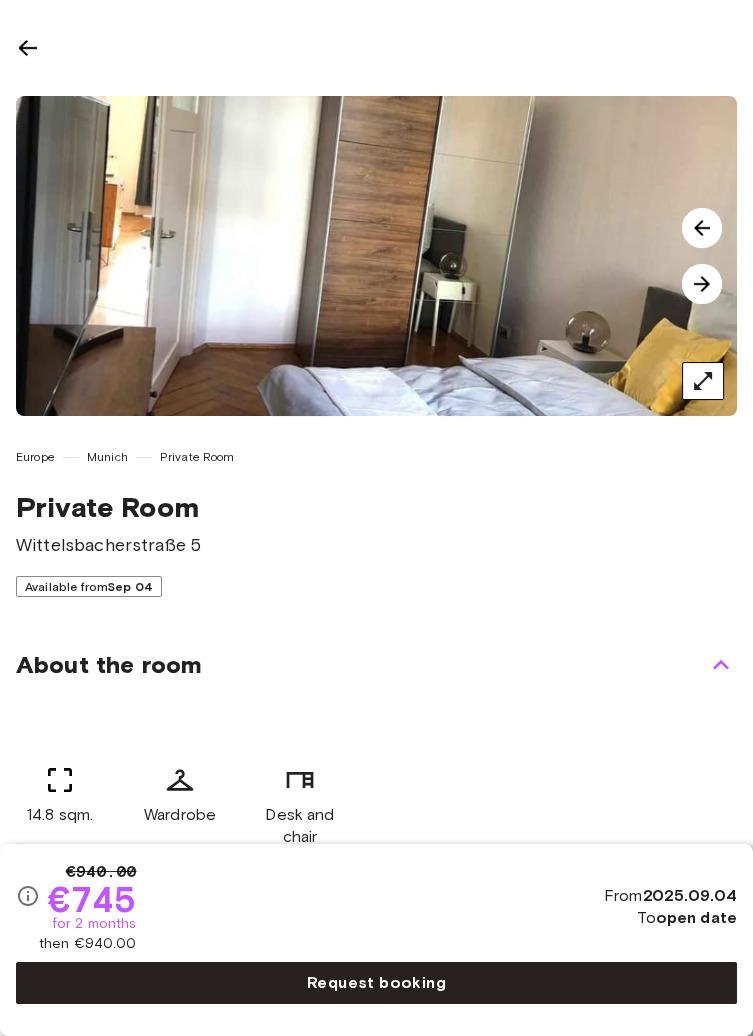 click at bounding box center [702, 284] 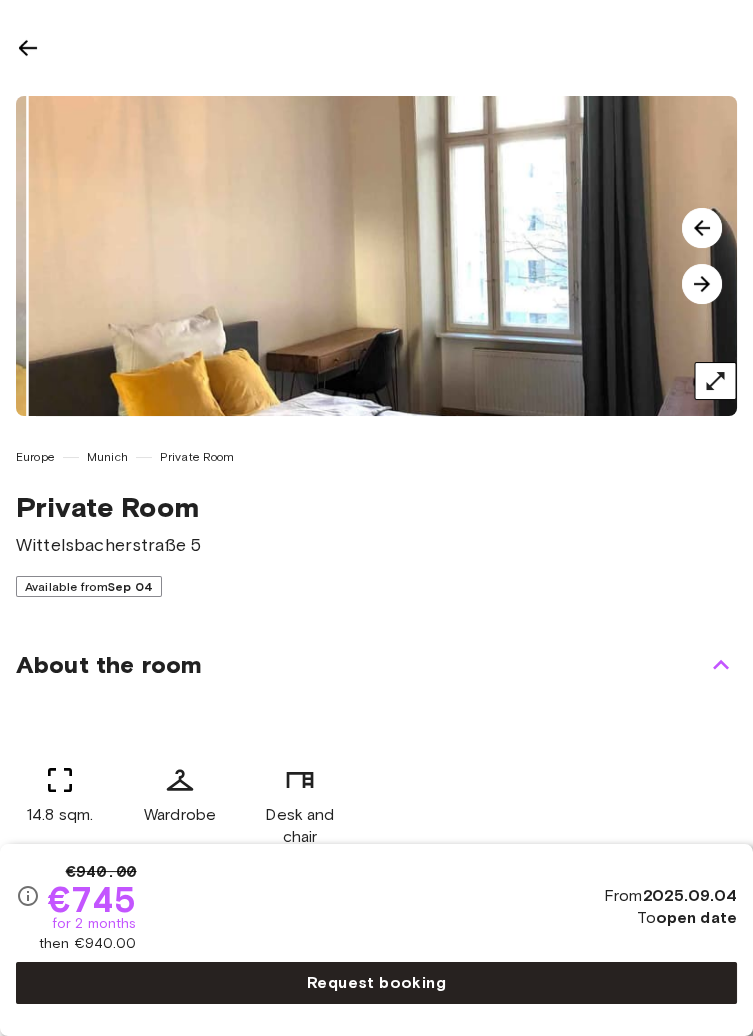 click at bounding box center [702, 284] 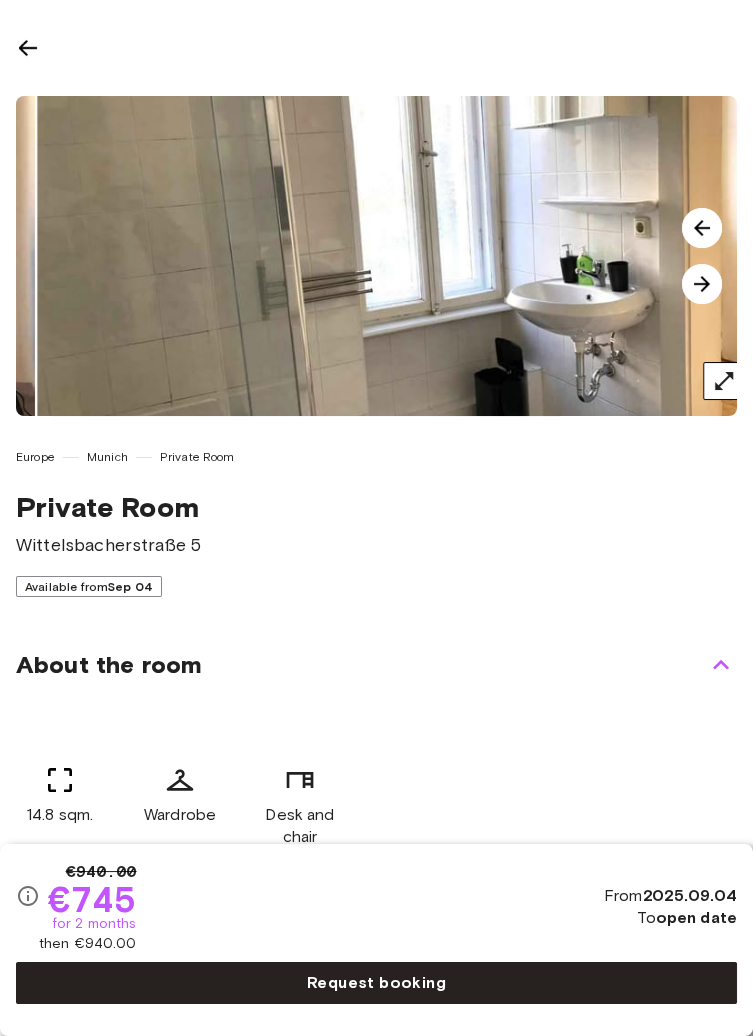 click at bounding box center [702, 284] 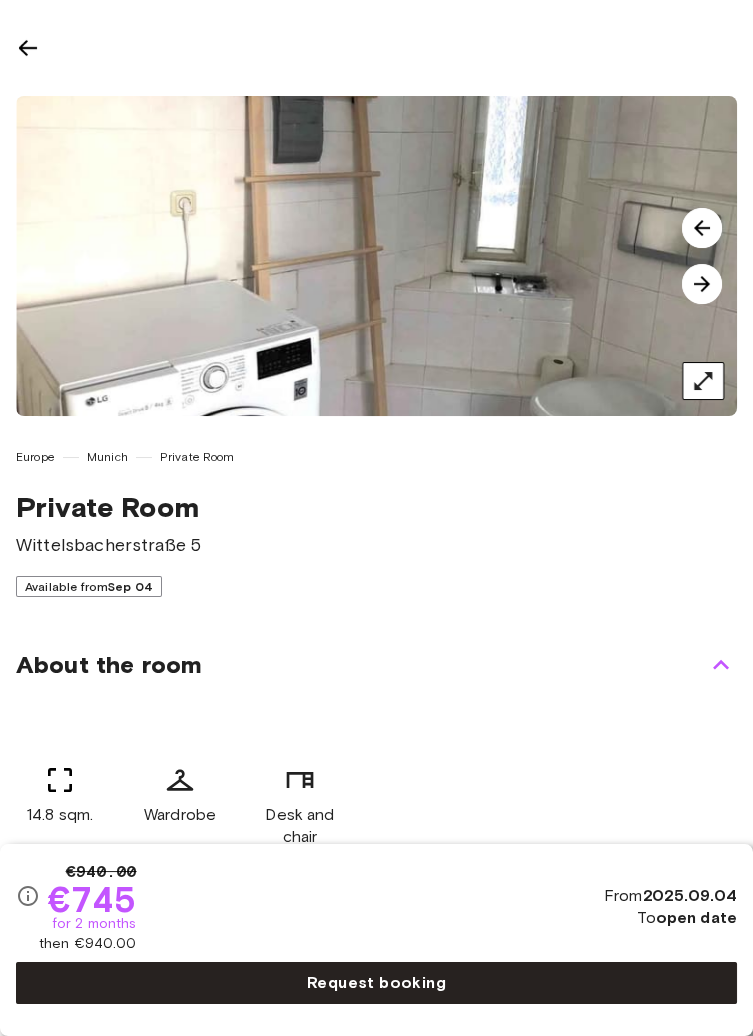 click at bounding box center [702, 284] 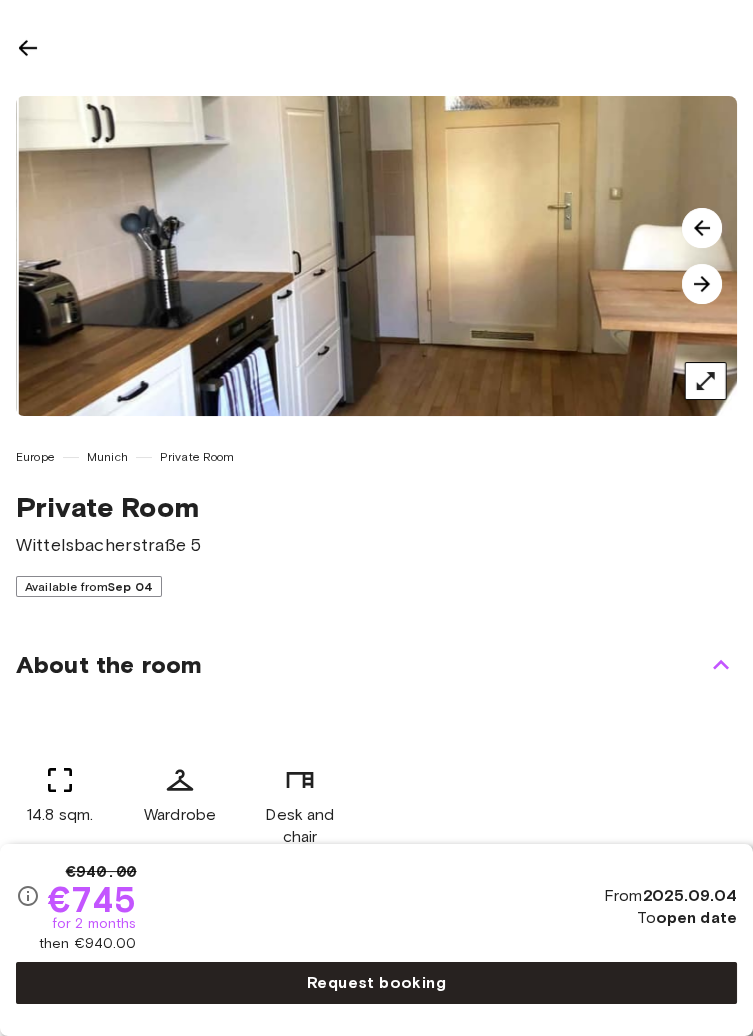 click at bounding box center (702, 284) 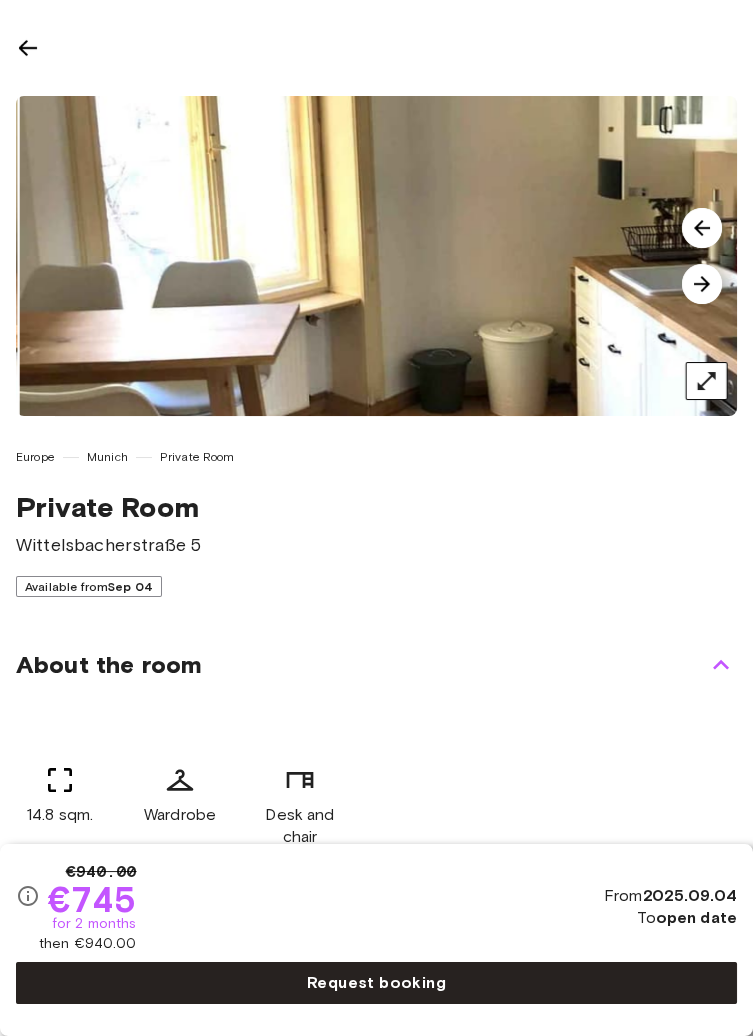 click at bounding box center (702, 284) 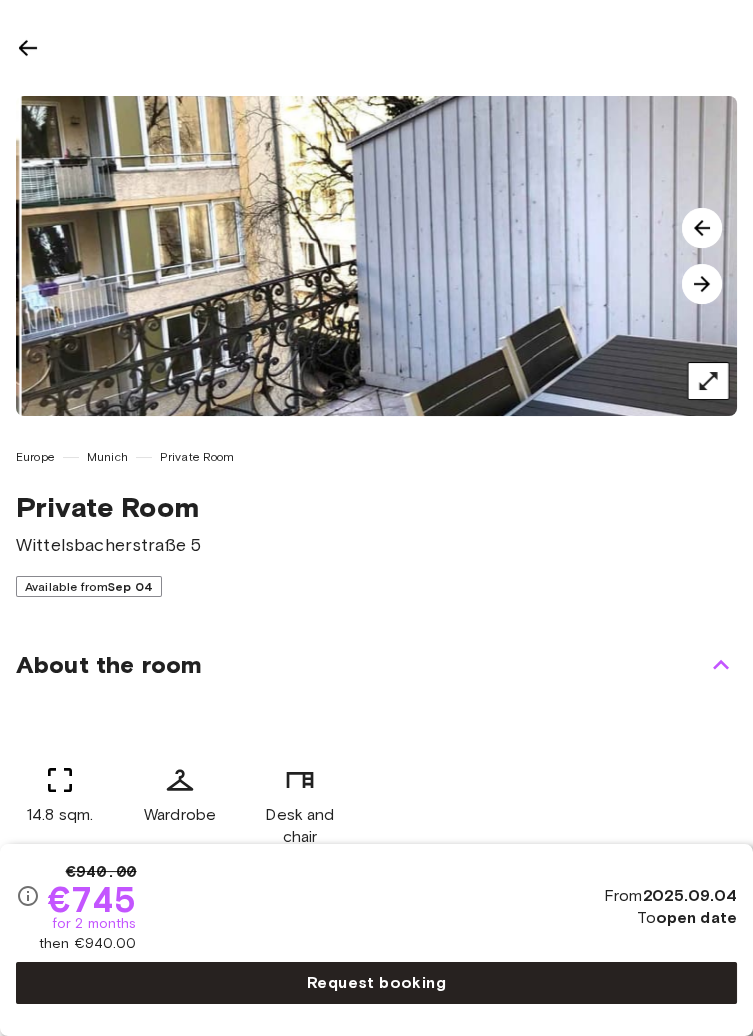 click at bounding box center [702, 284] 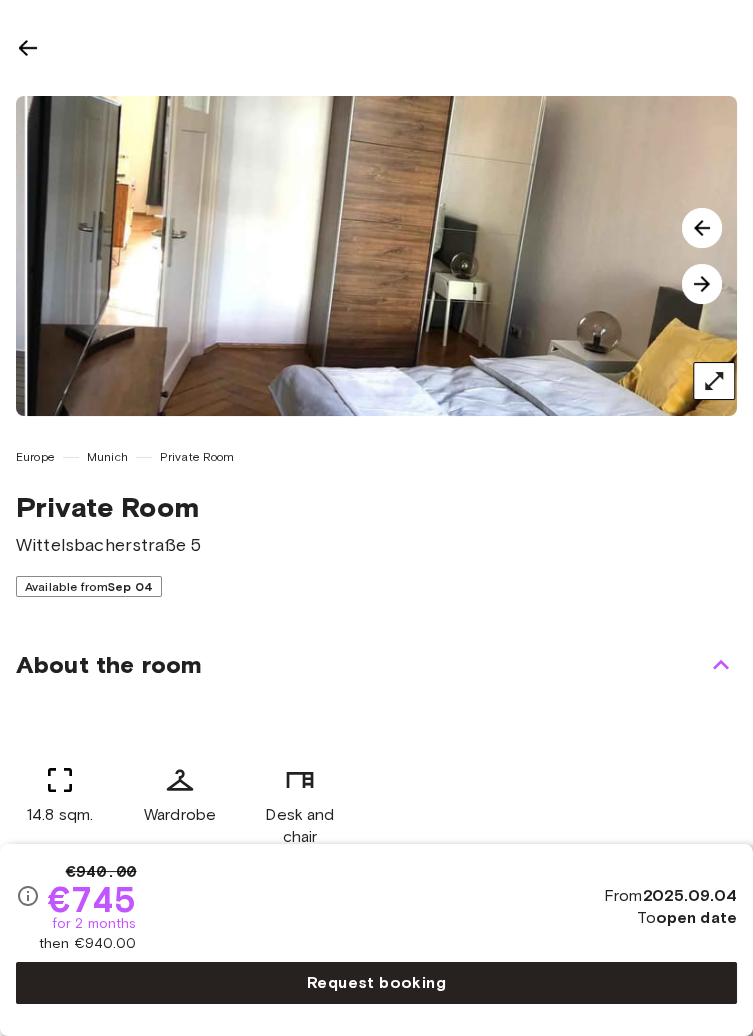 click at bounding box center (702, 284) 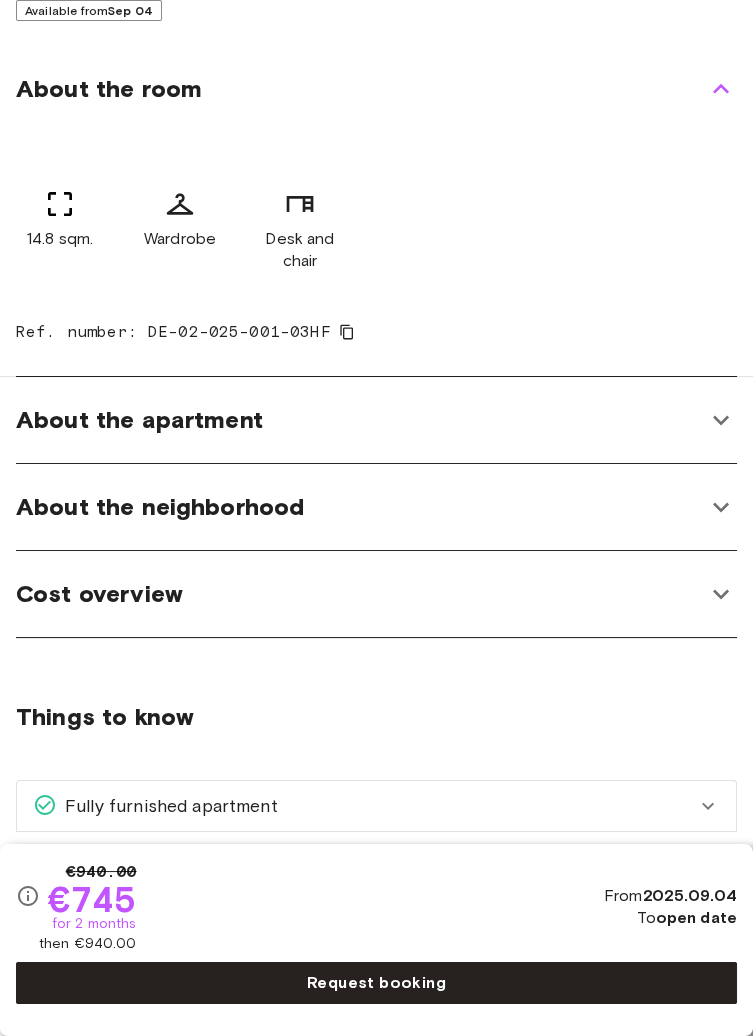 scroll, scrollTop: 584, scrollLeft: 0, axis: vertical 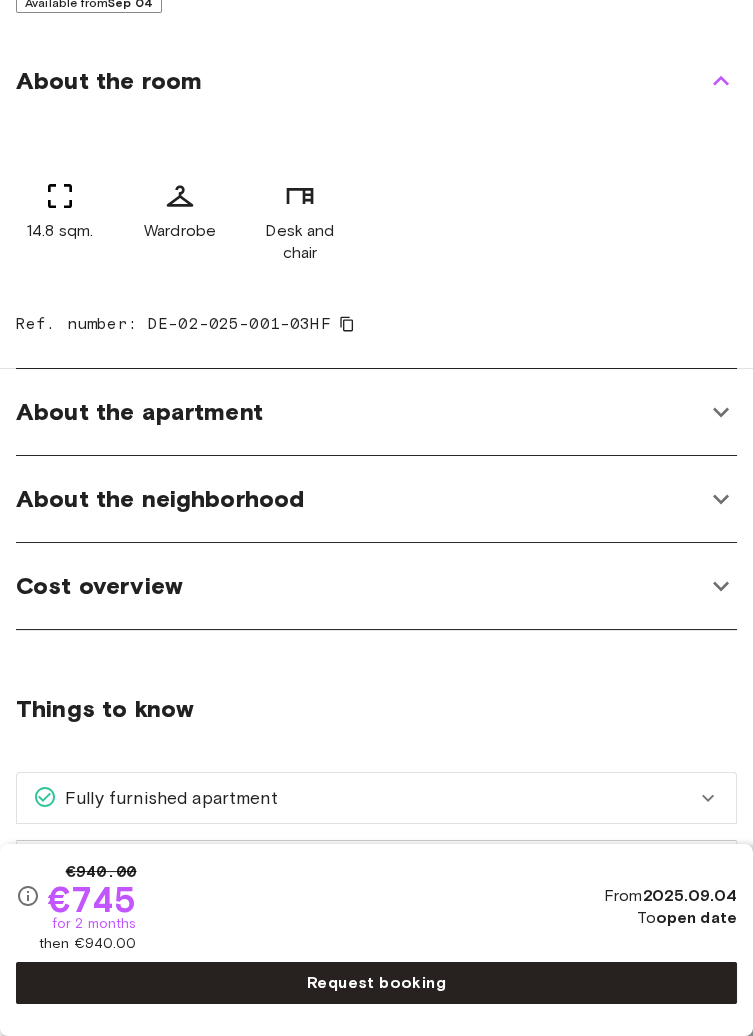 click on "About the apartment" at bounding box center [360, 412] 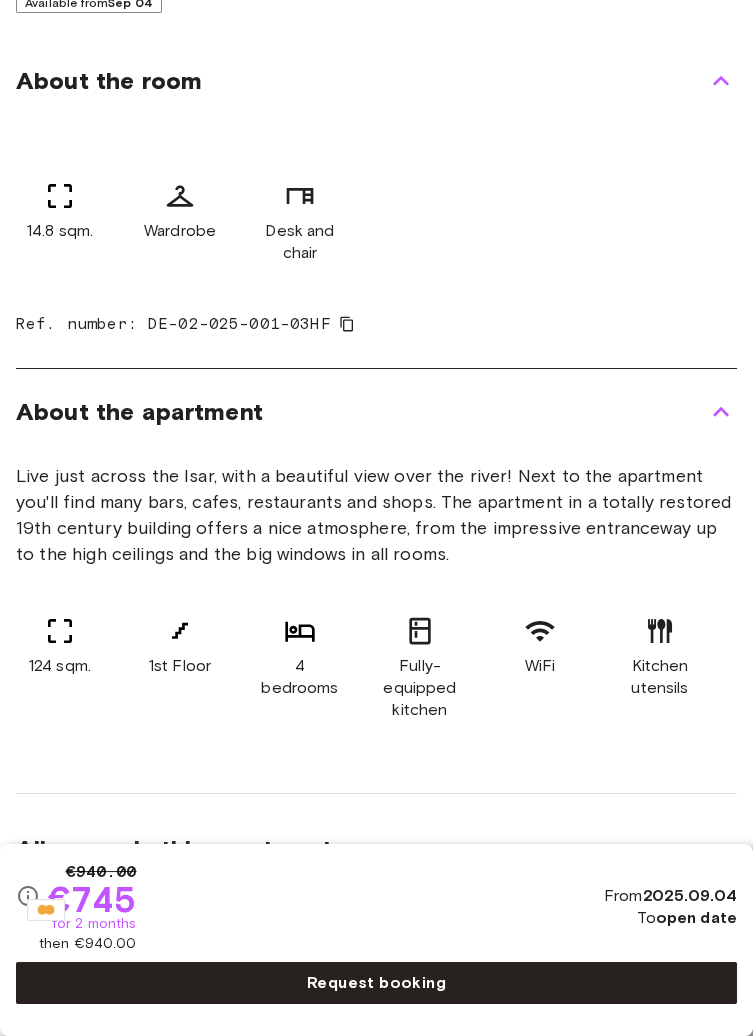click on "About the apartment" at bounding box center [376, 412] 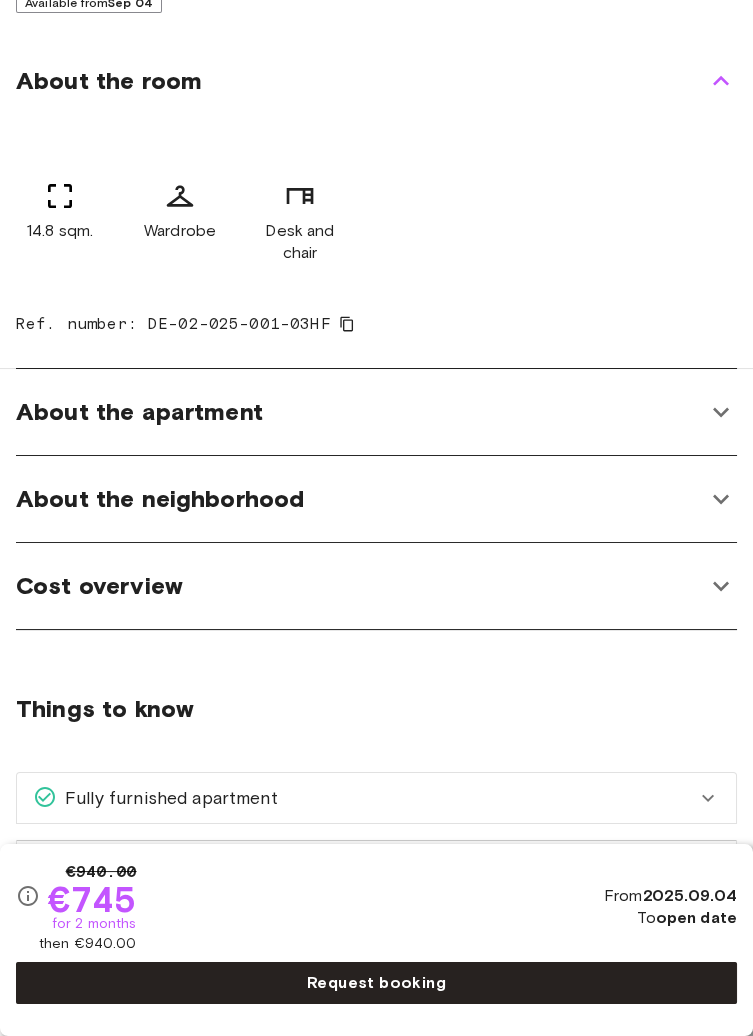 click 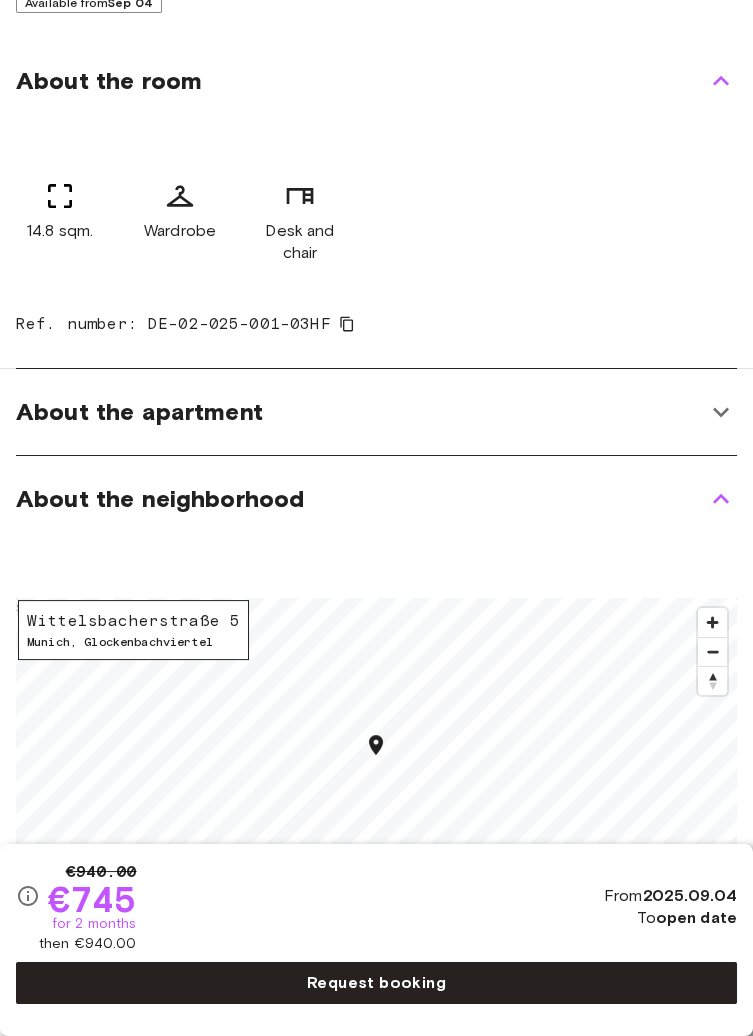 click on "About the neighborhood" at bounding box center [360, 499] 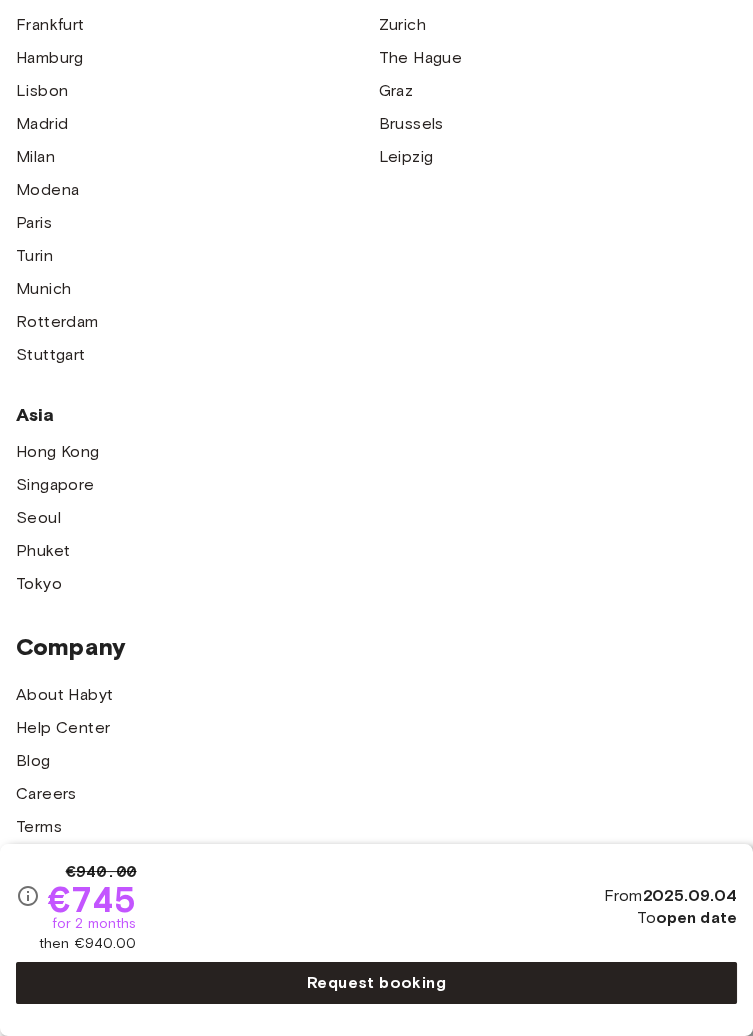 scroll, scrollTop: 5145, scrollLeft: 0, axis: vertical 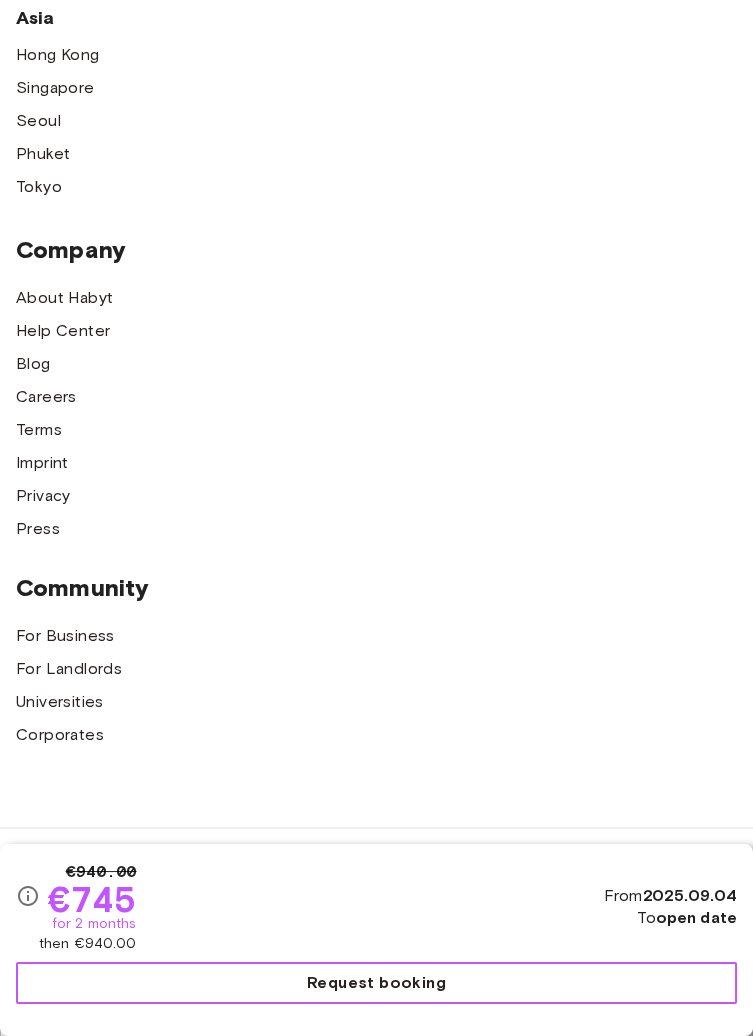 click on "Request booking" at bounding box center (376, 983) 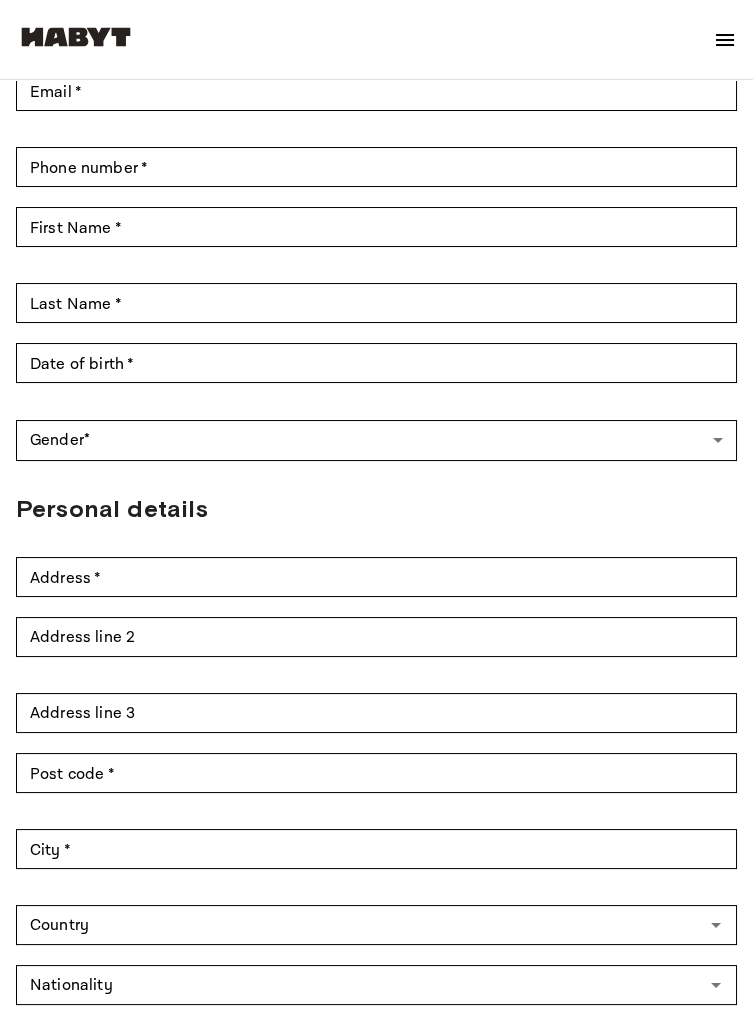 scroll, scrollTop: 0, scrollLeft: 0, axis: both 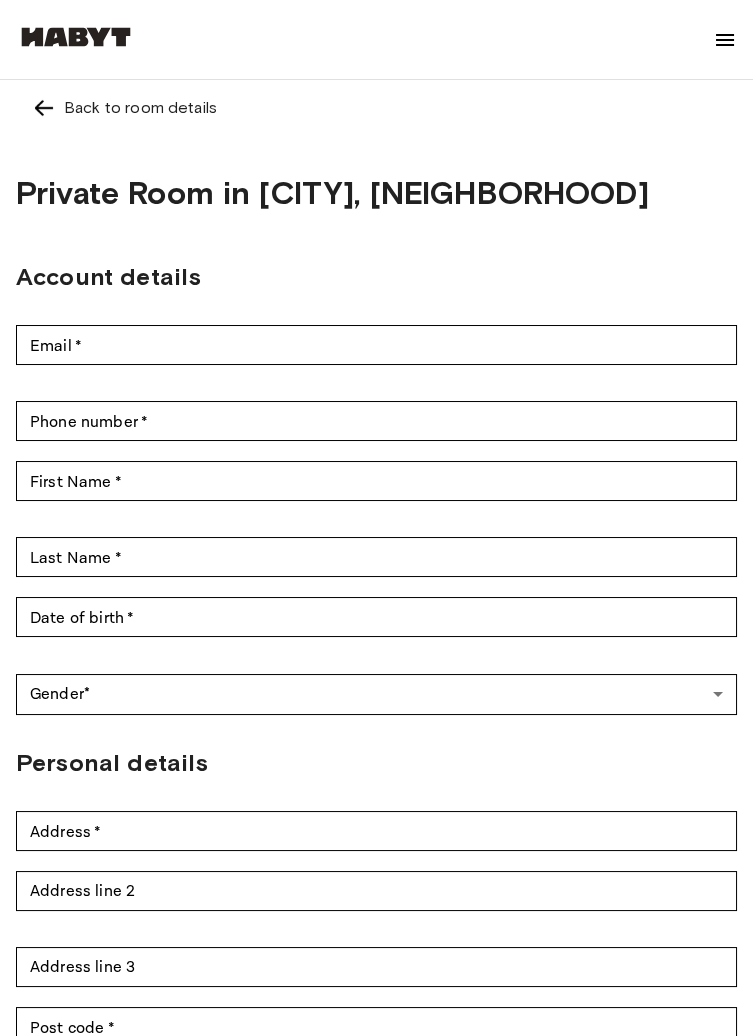 click on "Back to room details" at bounding box center (140, 108) 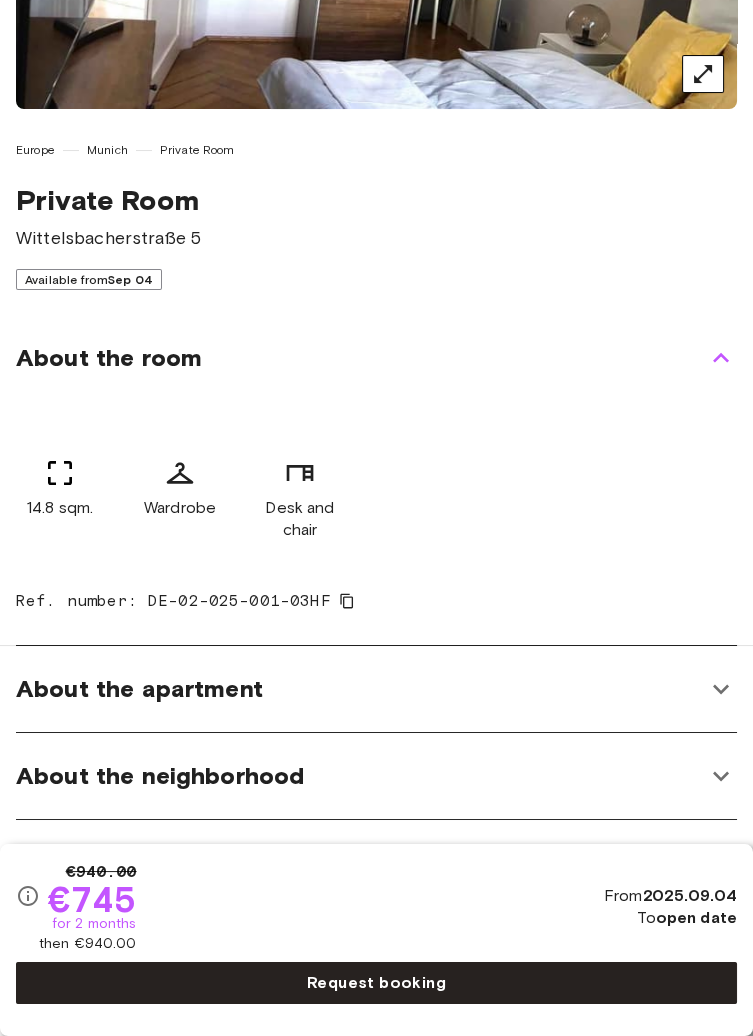 scroll, scrollTop: 0, scrollLeft: 0, axis: both 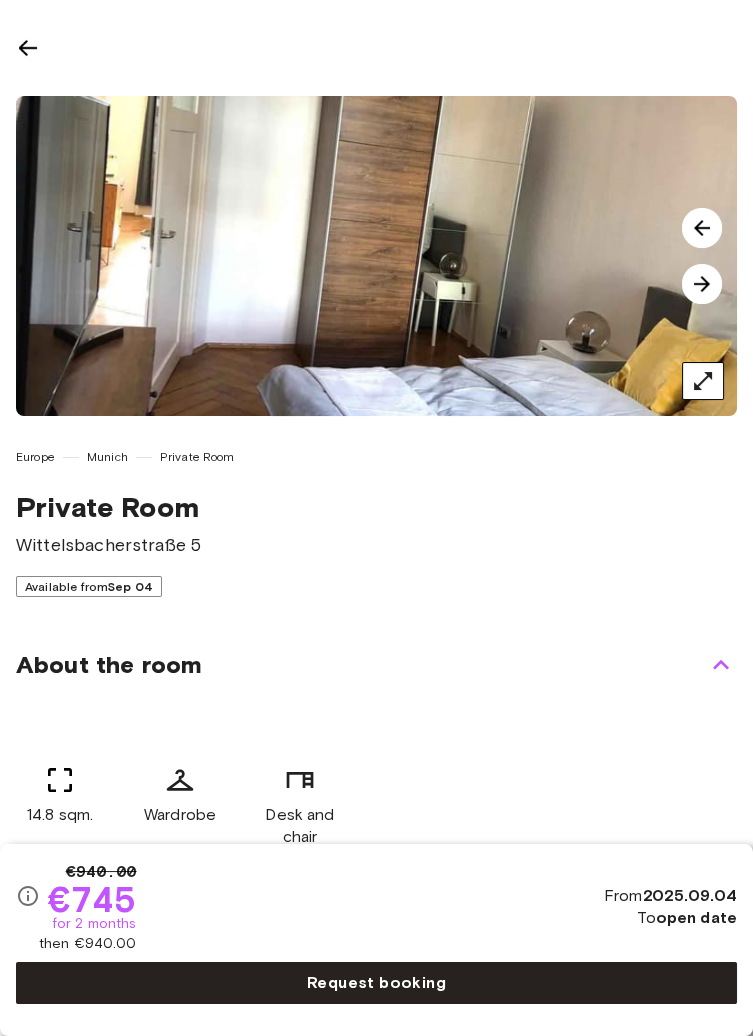 click at bounding box center (28, 48) 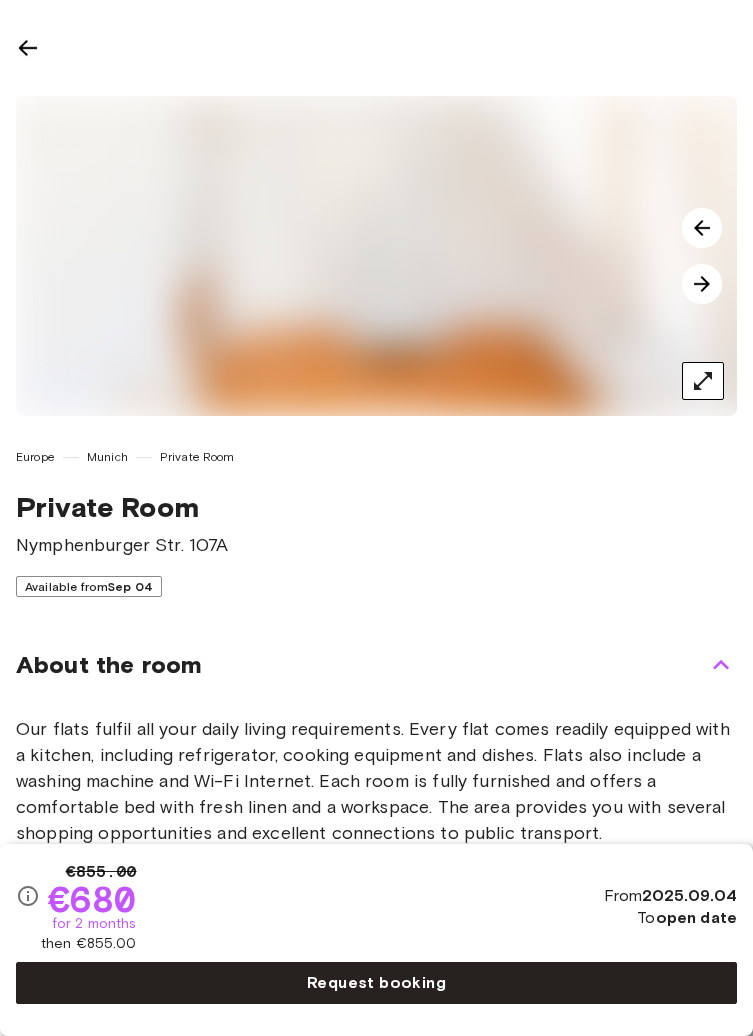 scroll, scrollTop: 0, scrollLeft: 0, axis: both 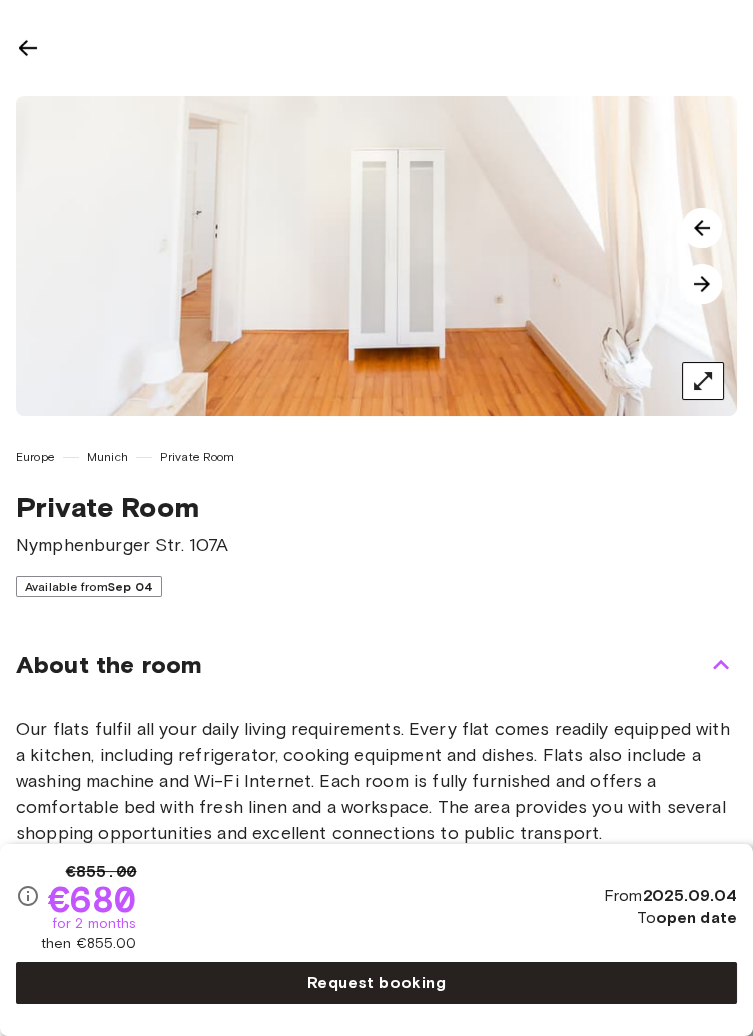 click at bounding box center [702, 284] 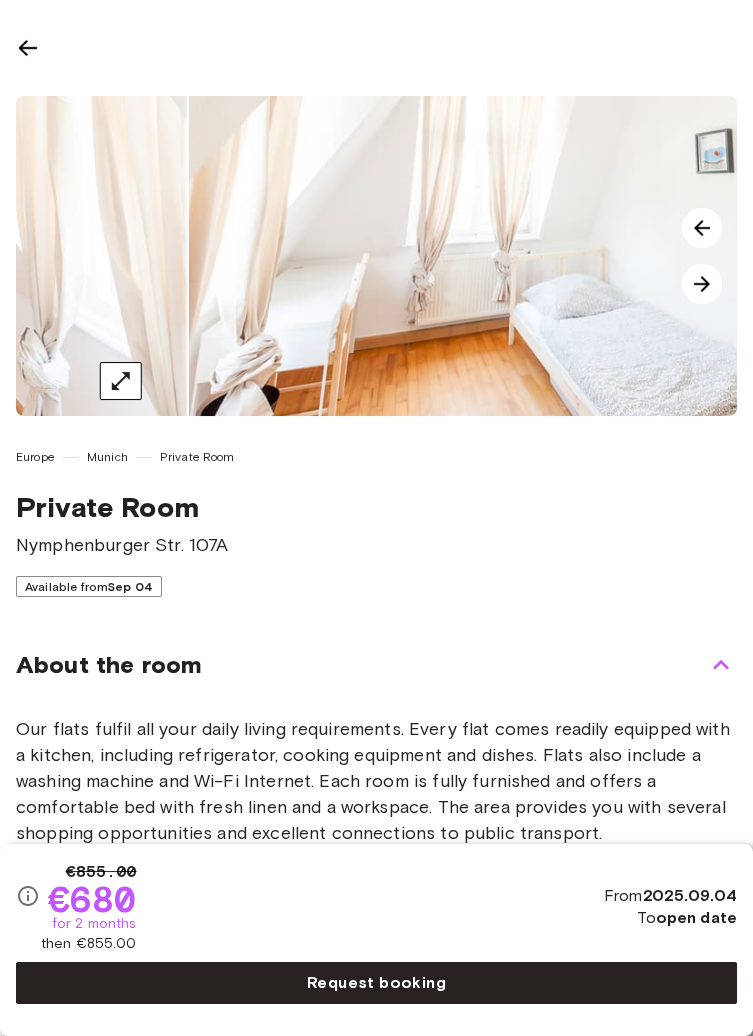 click at bounding box center [702, 284] 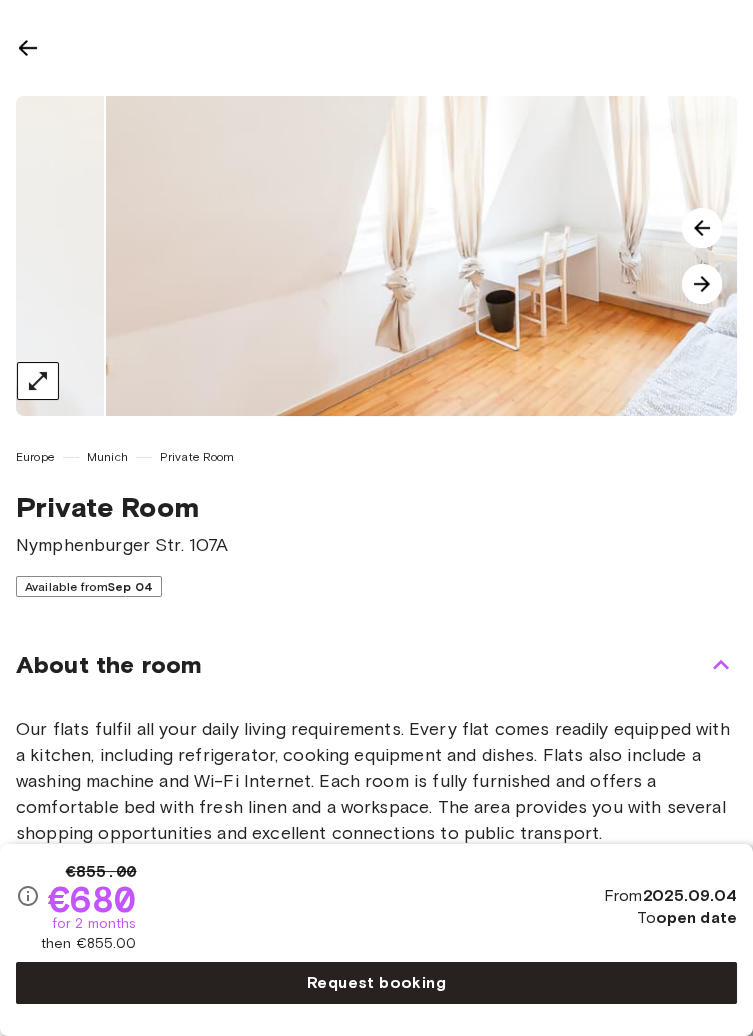 click at bounding box center [702, 284] 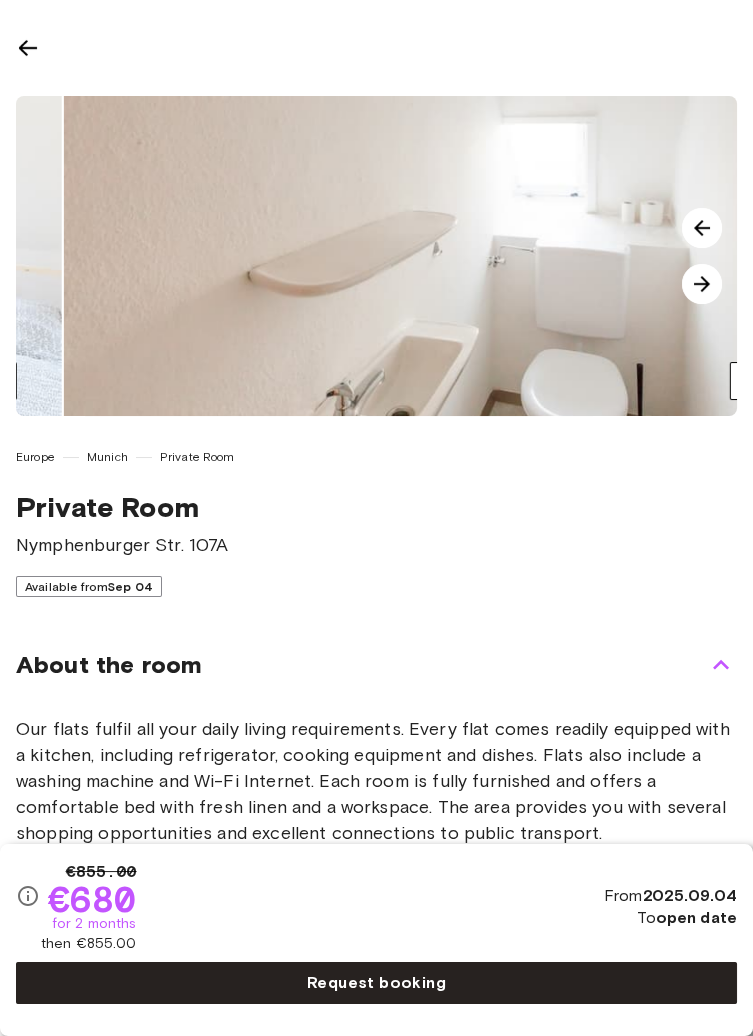 click at bounding box center (702, 284) 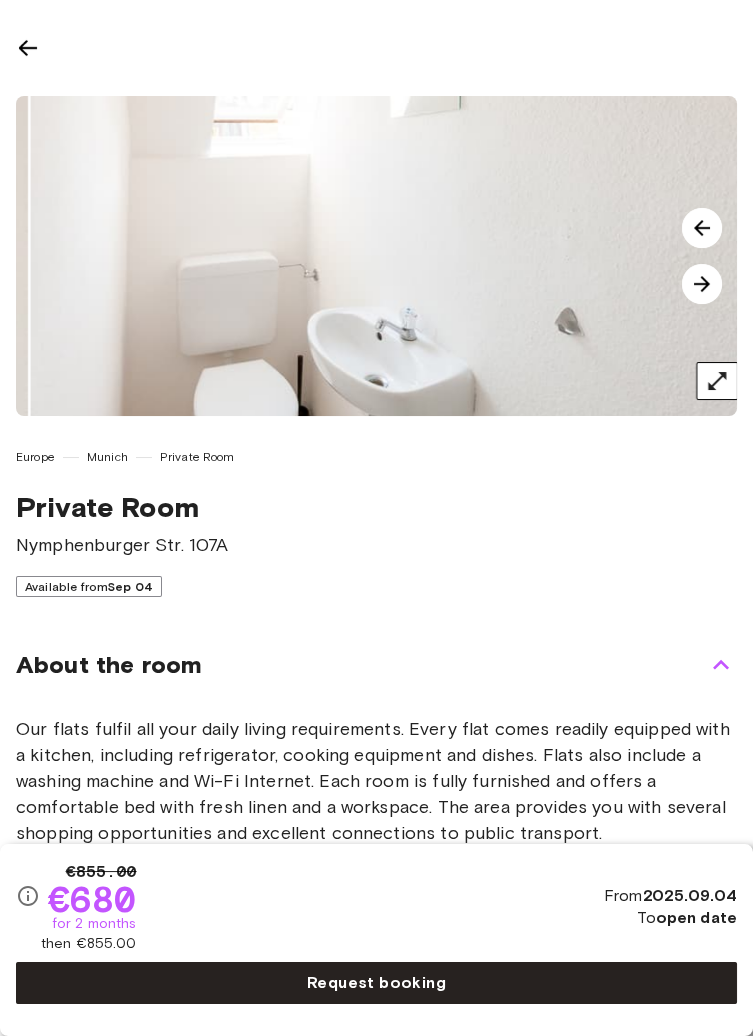 click at bounding box center [702, 284] 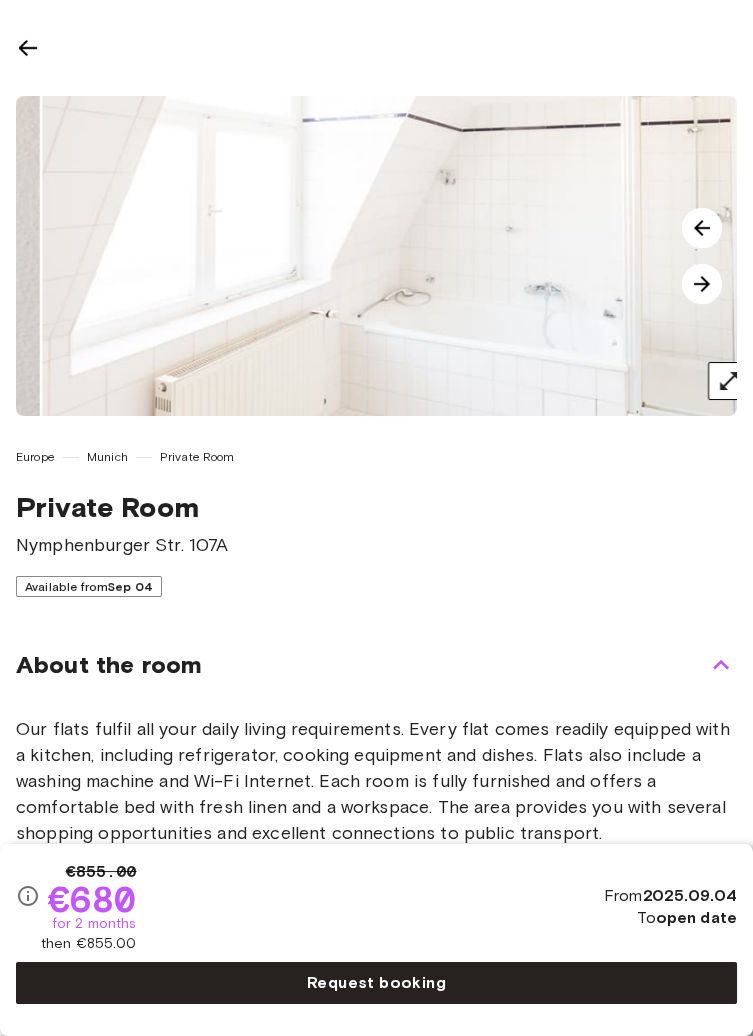 click at bounding box center [702, 284] 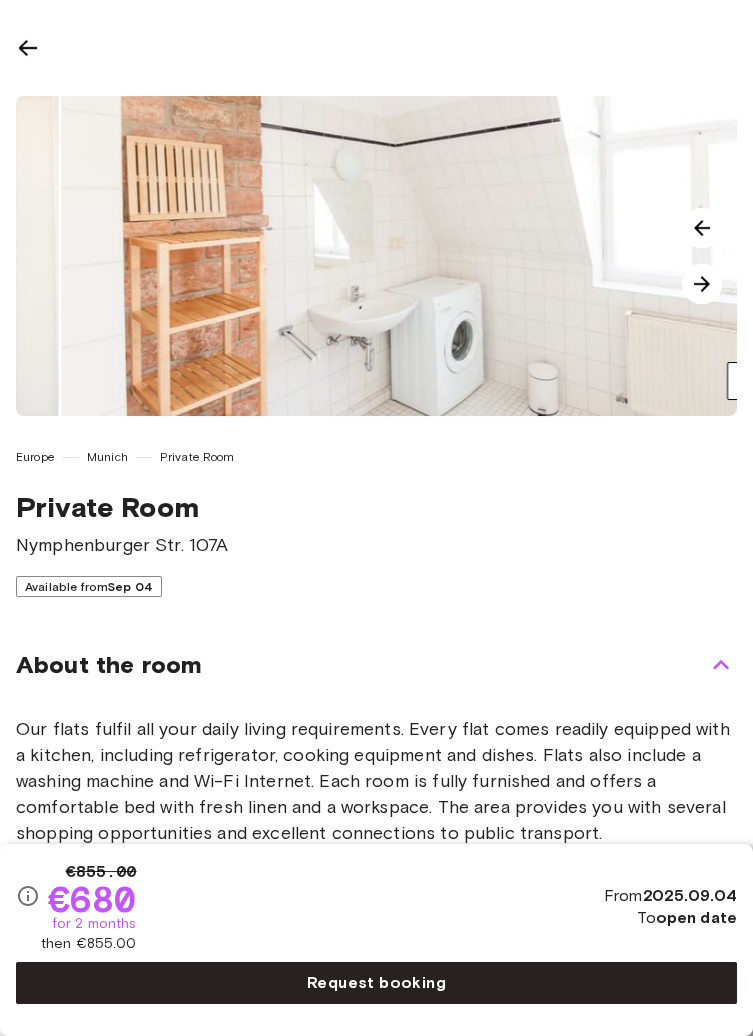 click at bounding box center [702, 284] 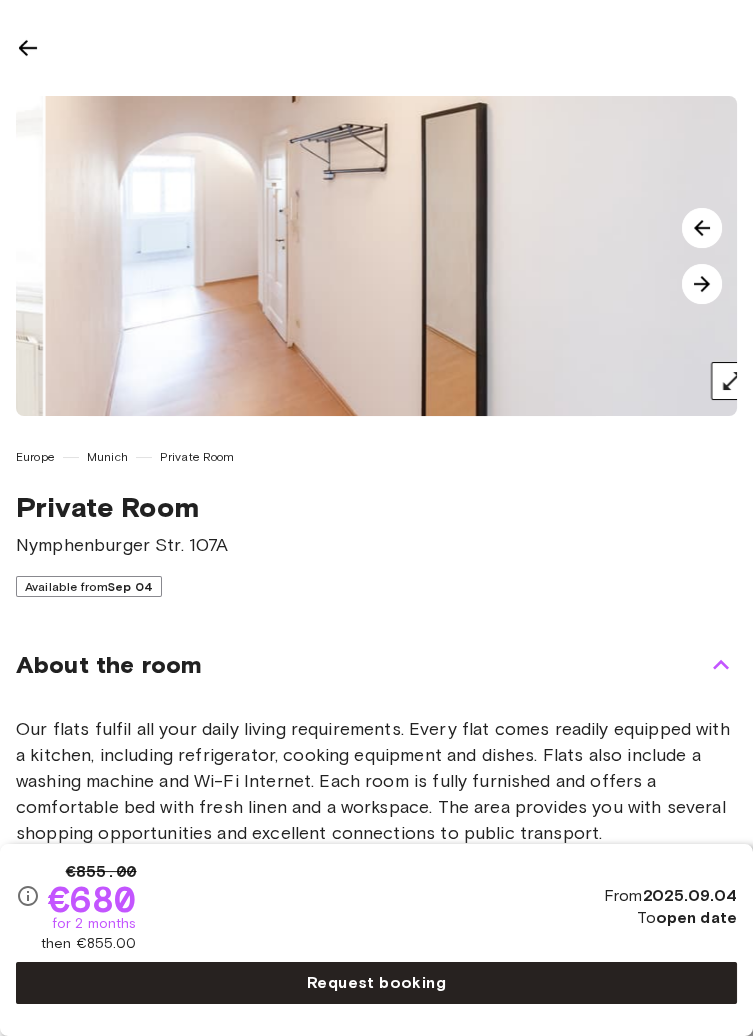 click at bounding box center [702, 284] 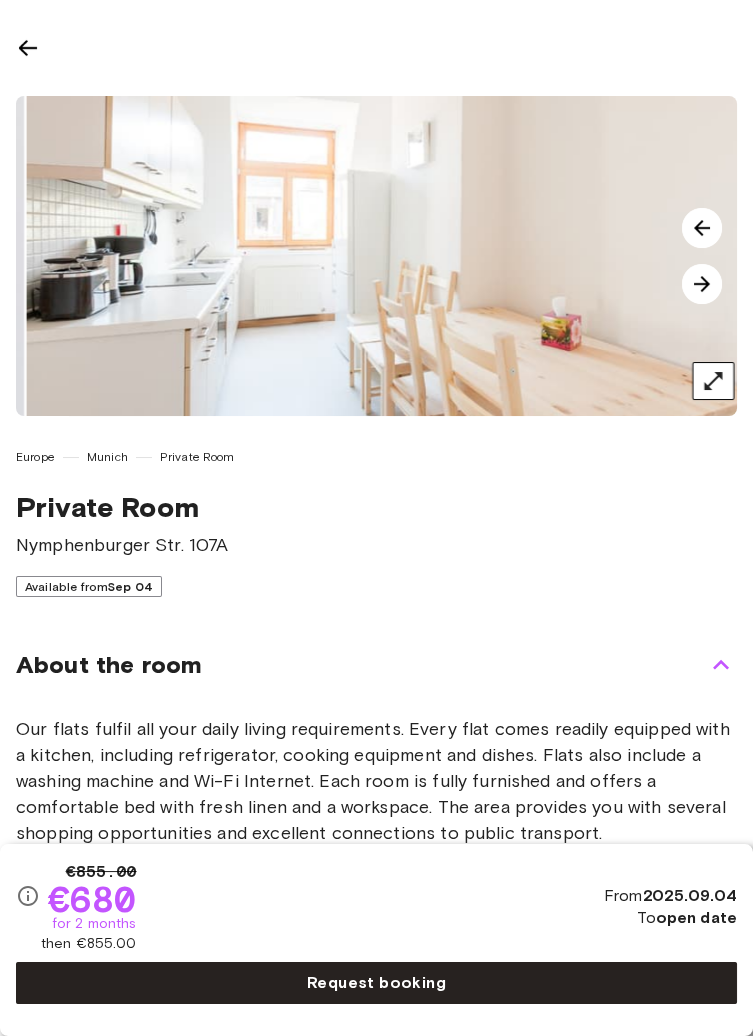 click at bounding box center (702, 284) 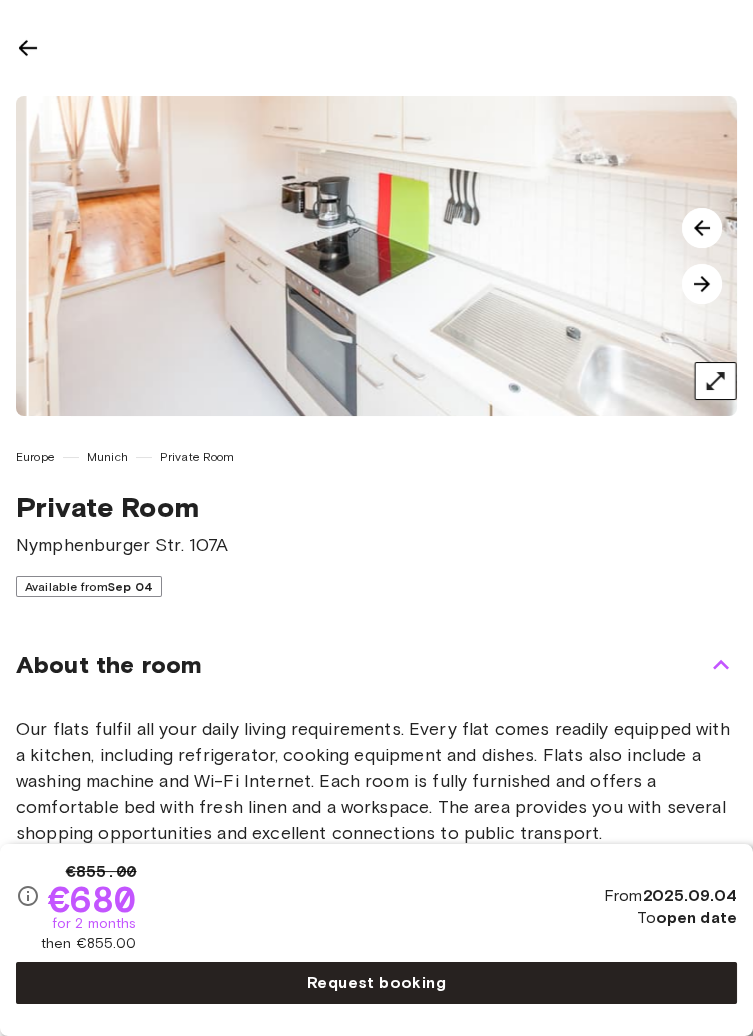 click at bounding box center (702, 284) 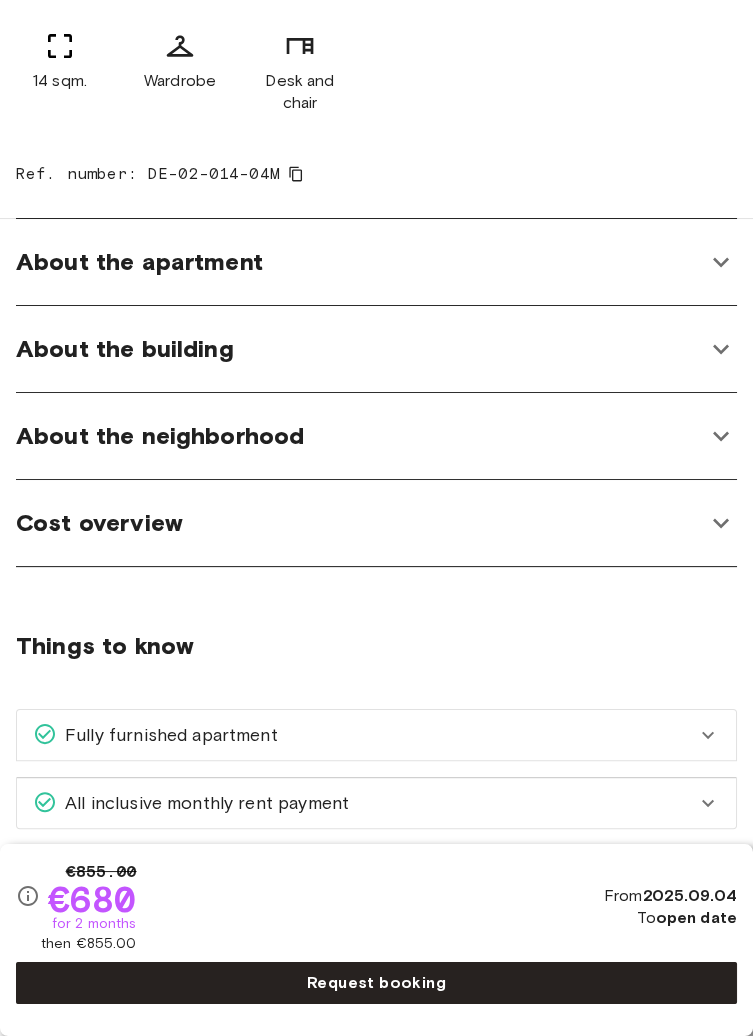 scroll, scrollTop: 900, scrollLeft: 0, axis: vertical 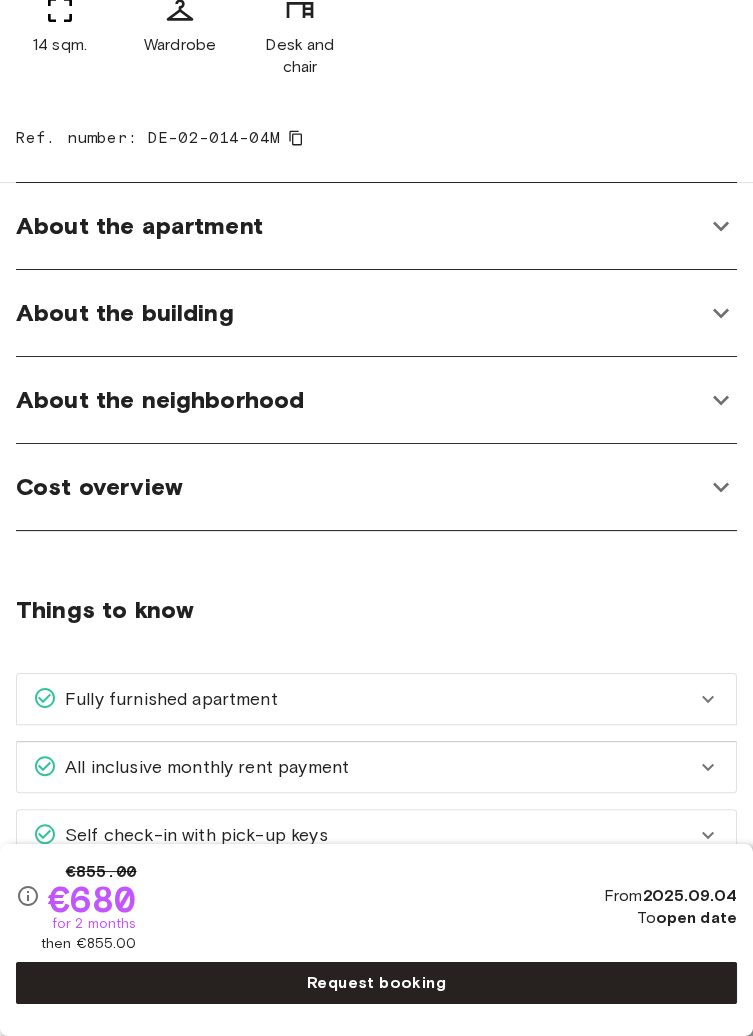 click on "Cost overview" at bounding box center (360, 487) 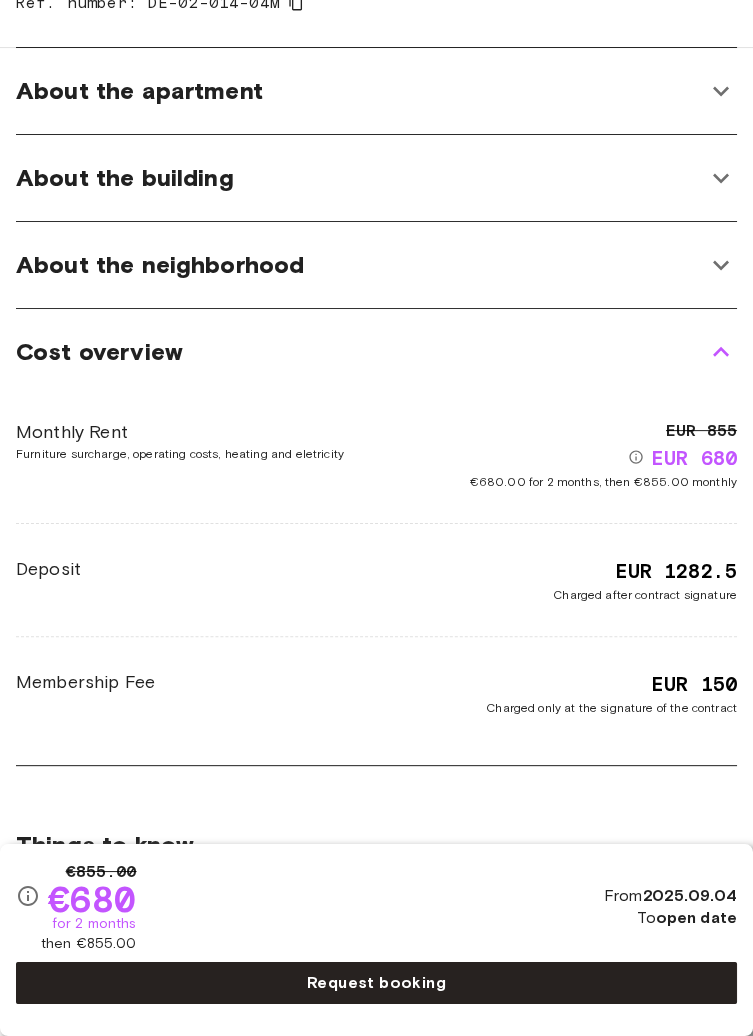 scroll, scrollTop: 1034, scrollLeft: 0, axis: vertical 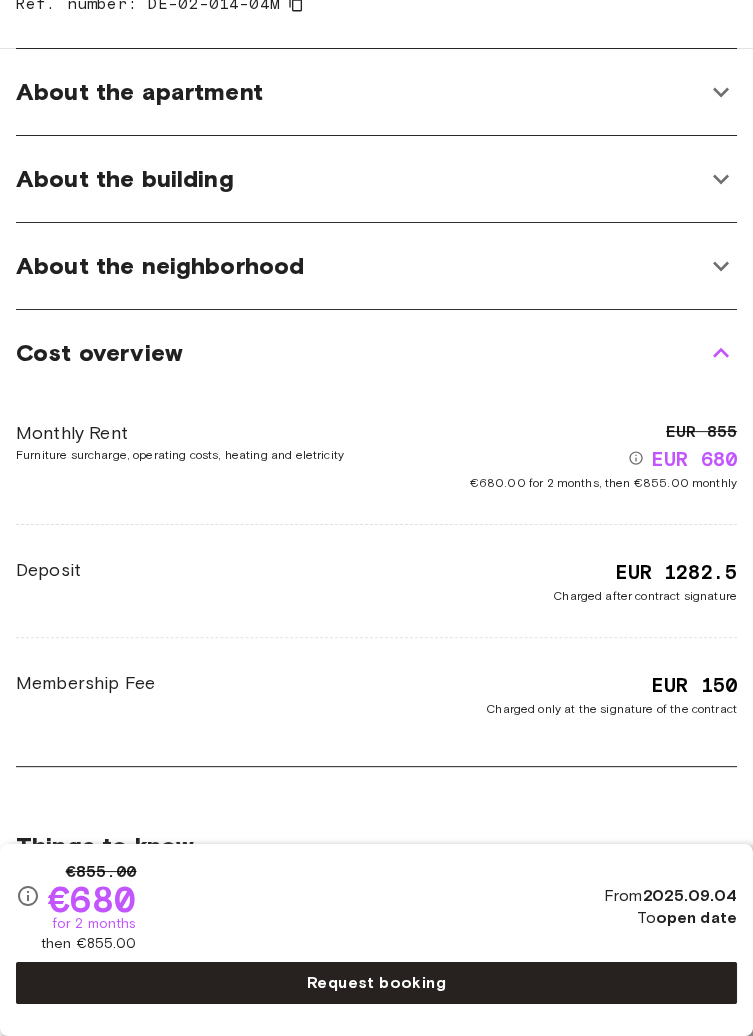 click on "Cost overview" at bounding box center [360, 353] 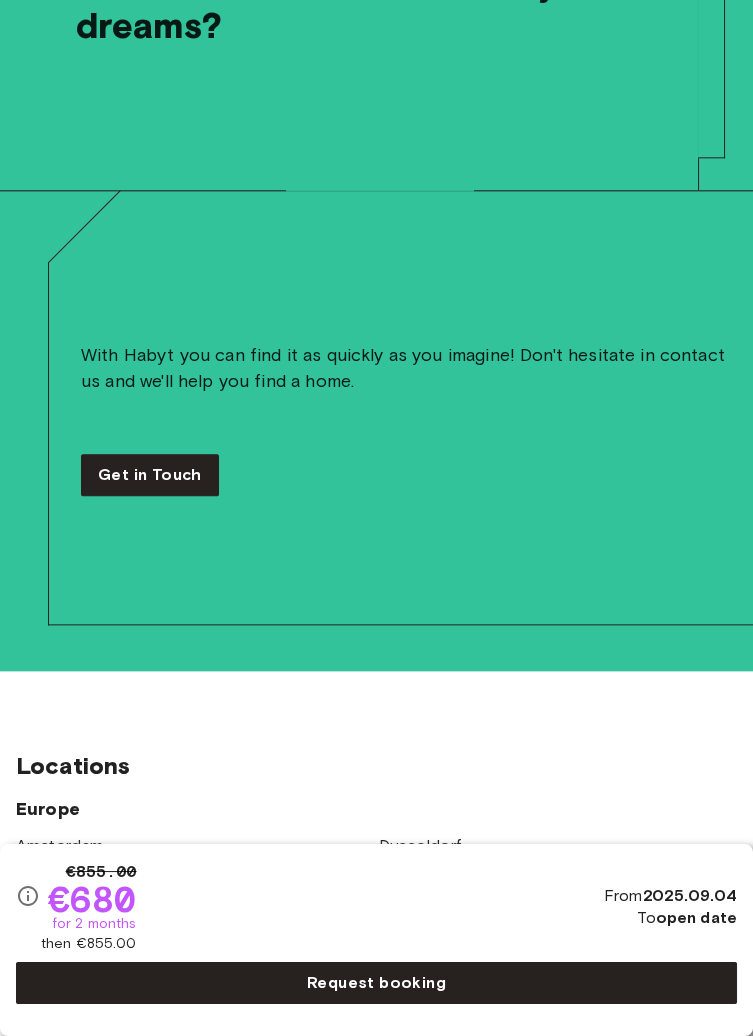 scroll, scrollTop: 4078, scrollLeft: 0, axis: vertical 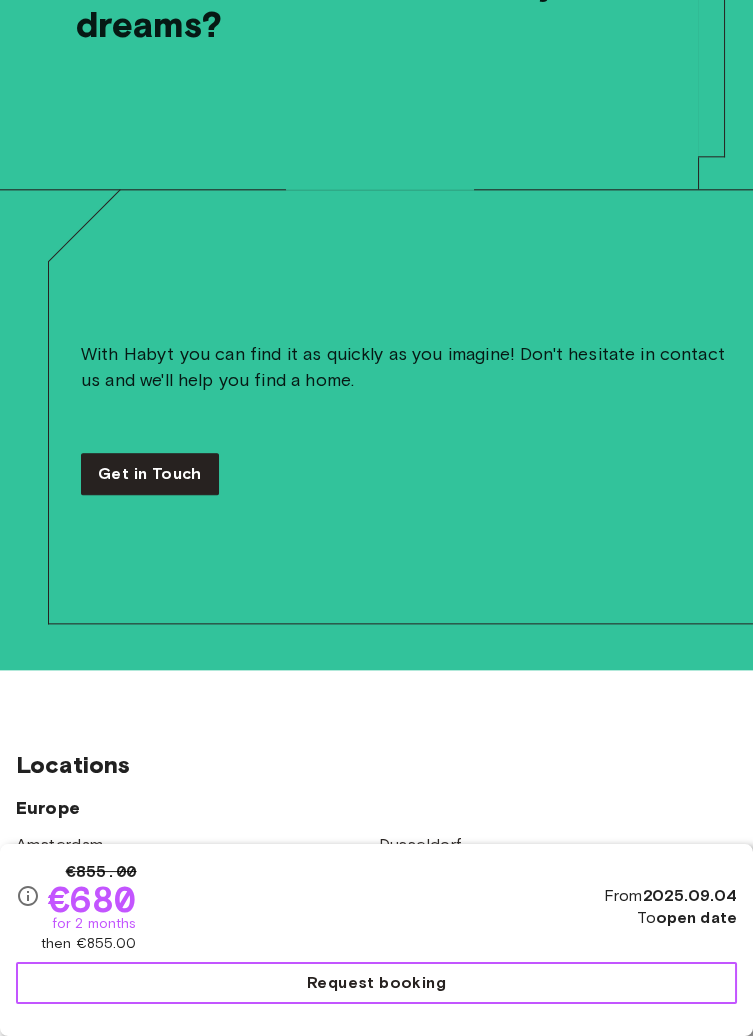 click on "Request booking" at bounding box center (376, 983) 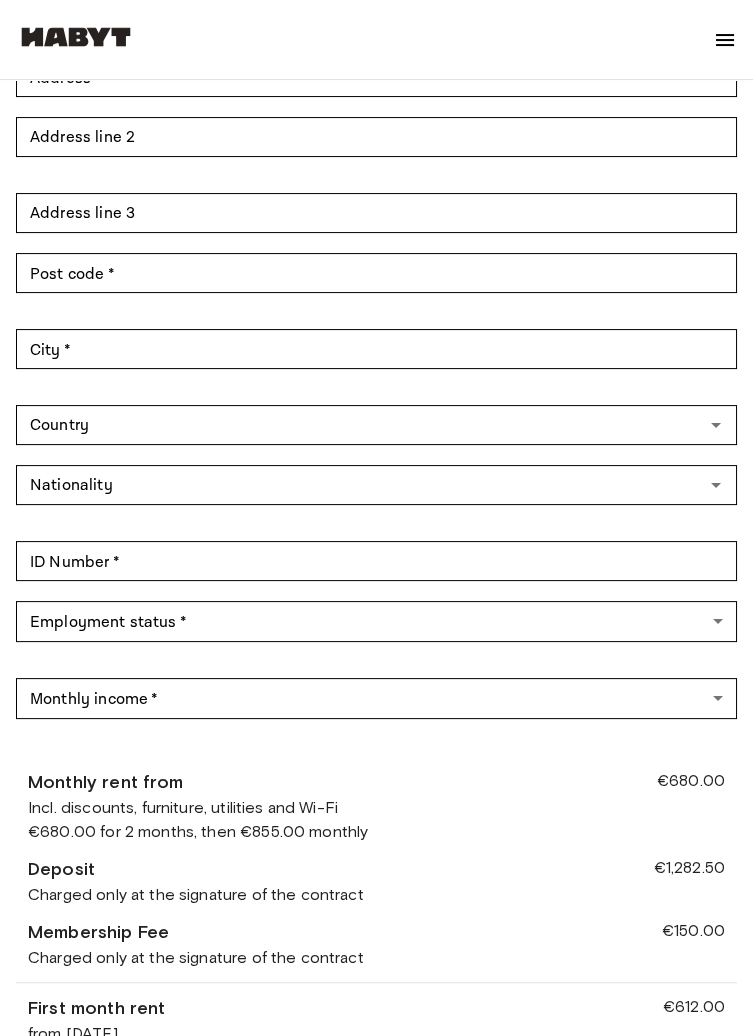 scroll, scrollTop: 767, scrollLeft: 0, axis: vertical 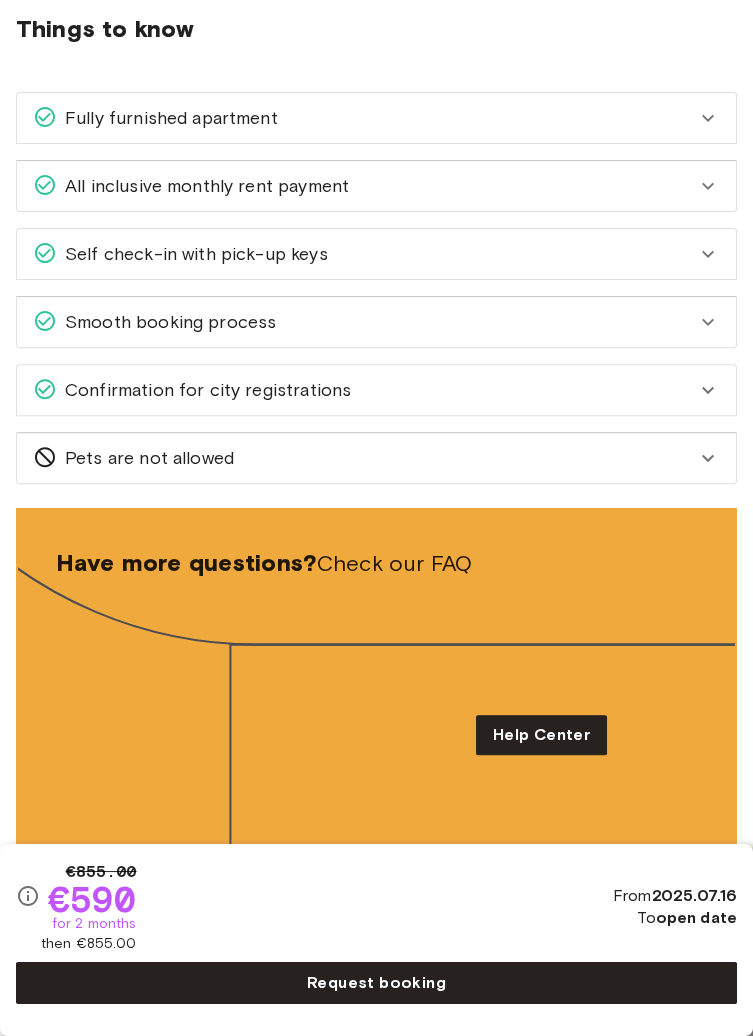 click on "Self check-in with pick-up keys" at bounding box center (364, 254) 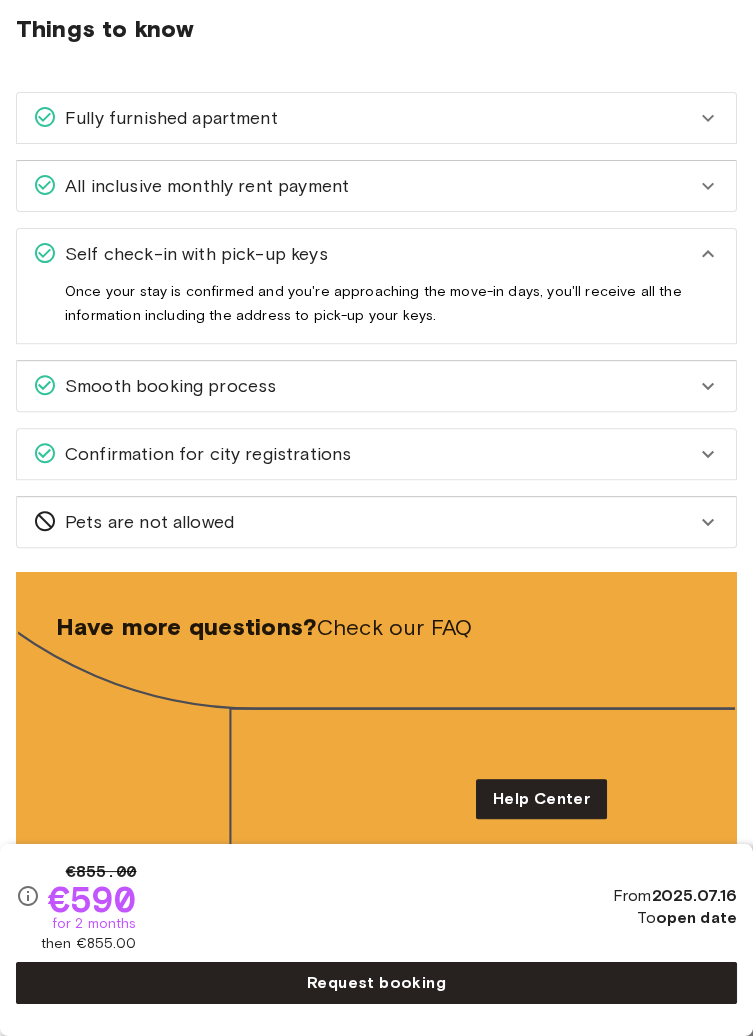 click on "Self check-in with pick-up keys" at bounding box center [364, 254] 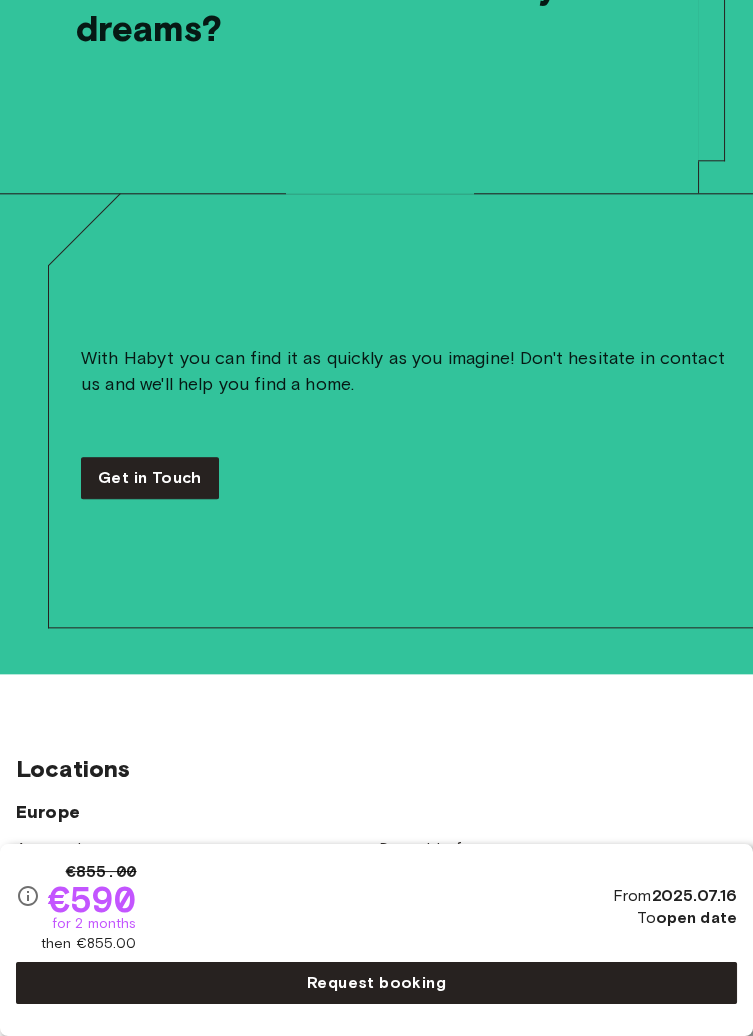 scroll, scrollTop: 3856, scrollLeft: 0, axis: vertical 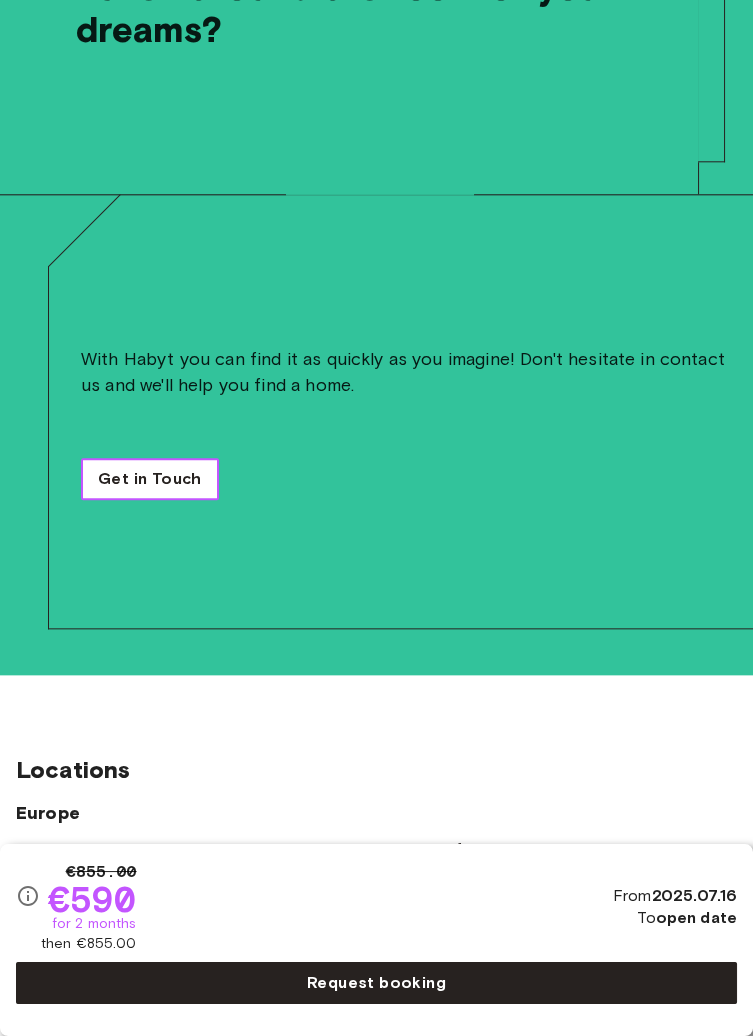 click on "Get in Touch" at bounding box center (150, 479) 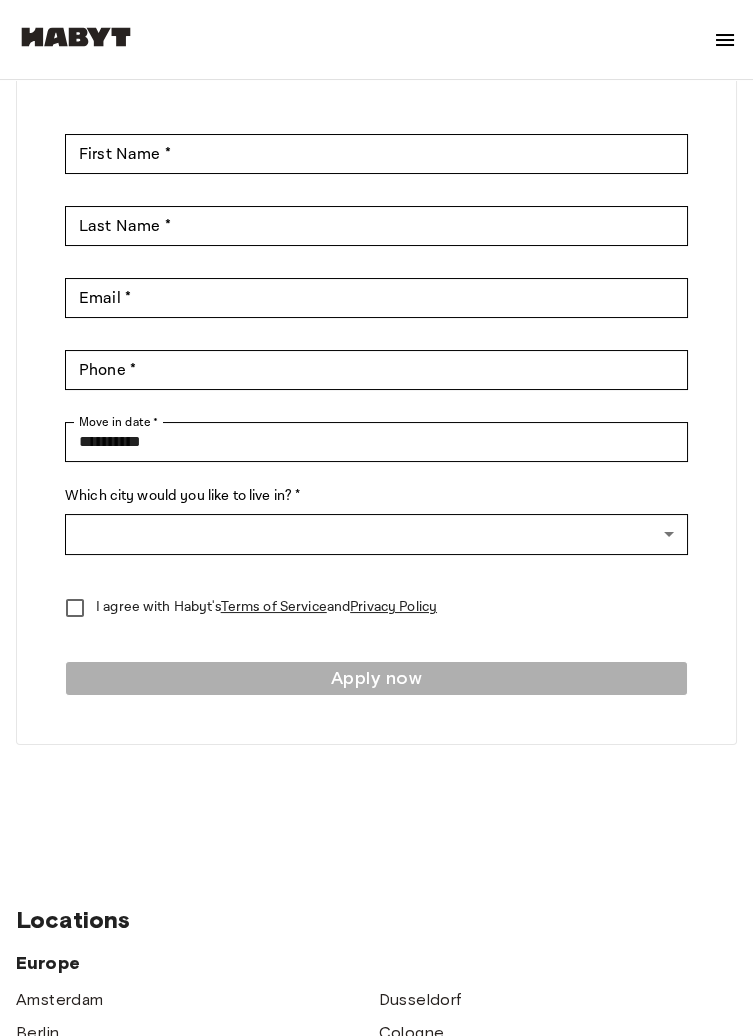 scroll, scrollTop: 247, scrollLeft: 0, axis: vertical 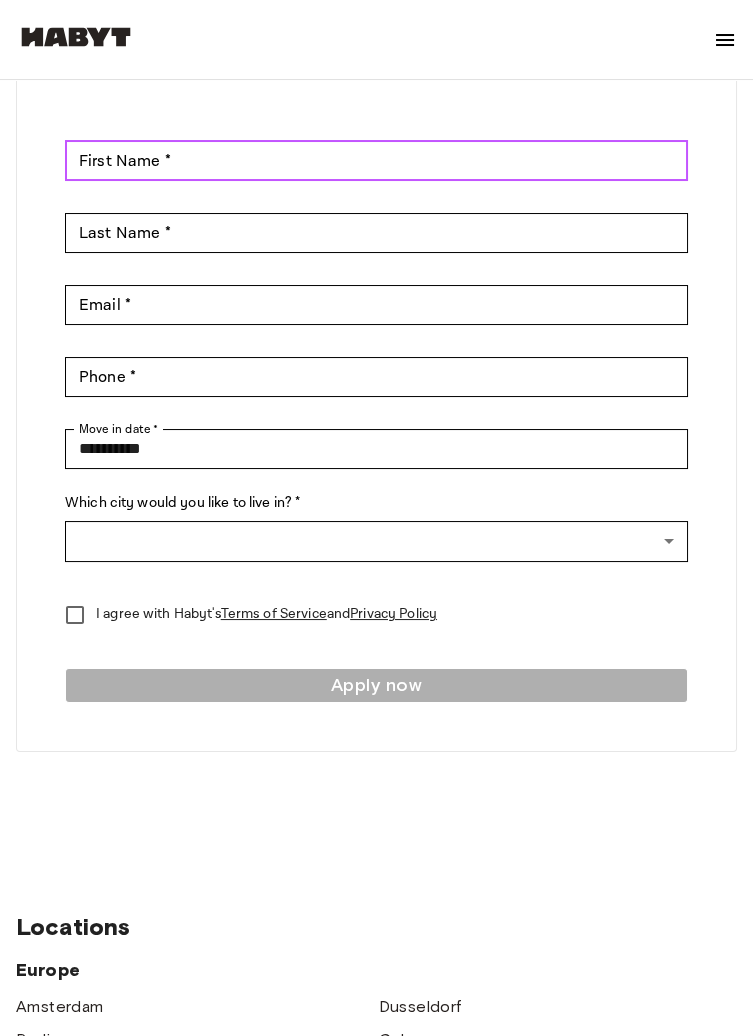 click on "First Name * First Name *" at bounding box center [376, 161] 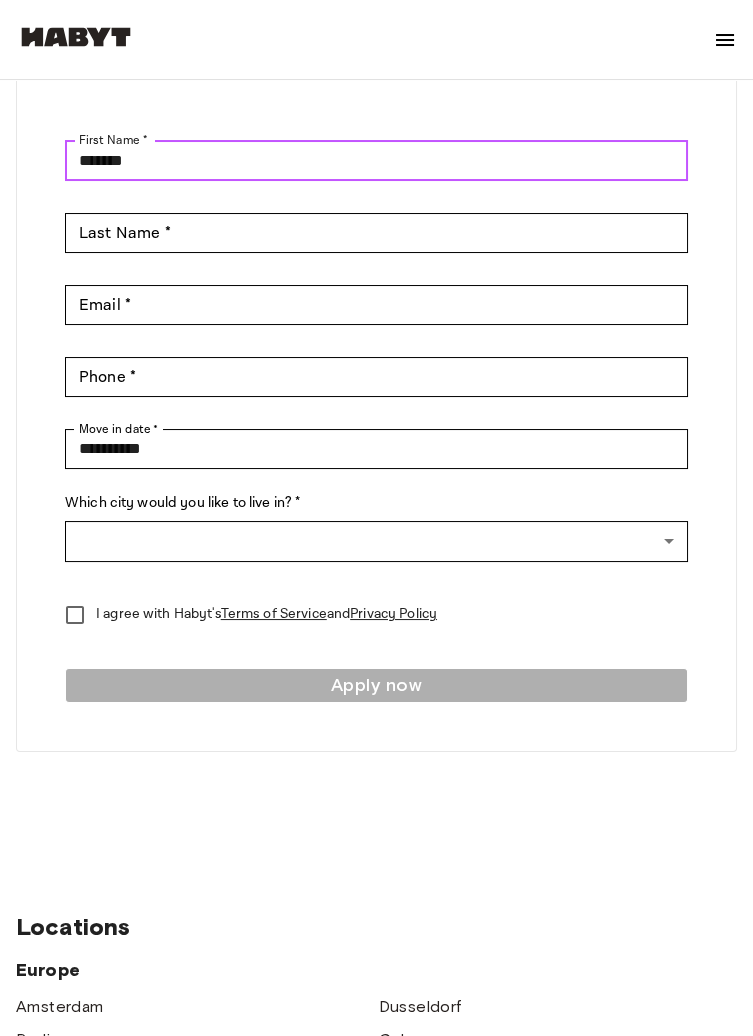 type on "*******" 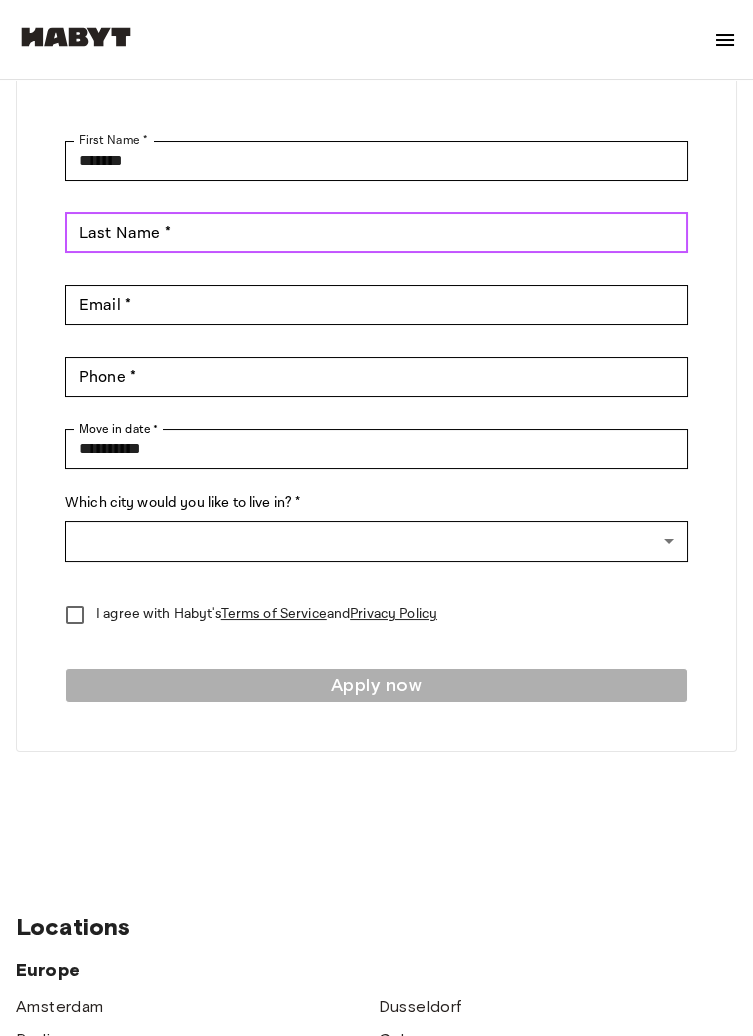 click on "Last Name *" at bounding box center [376, 233] 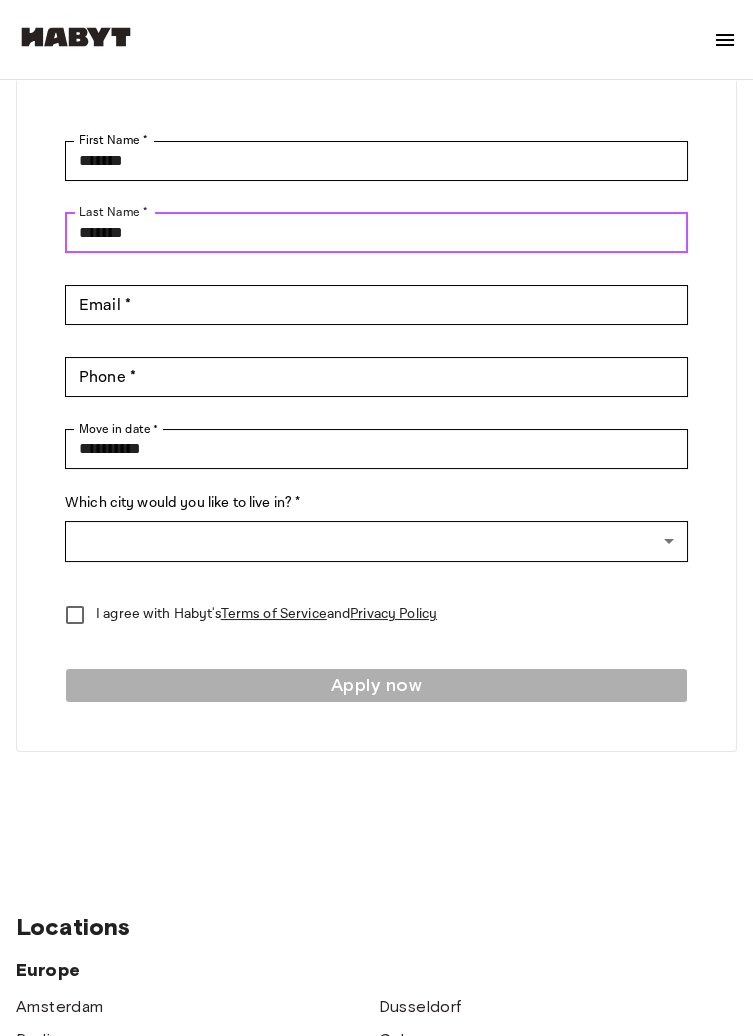 type on "*******" 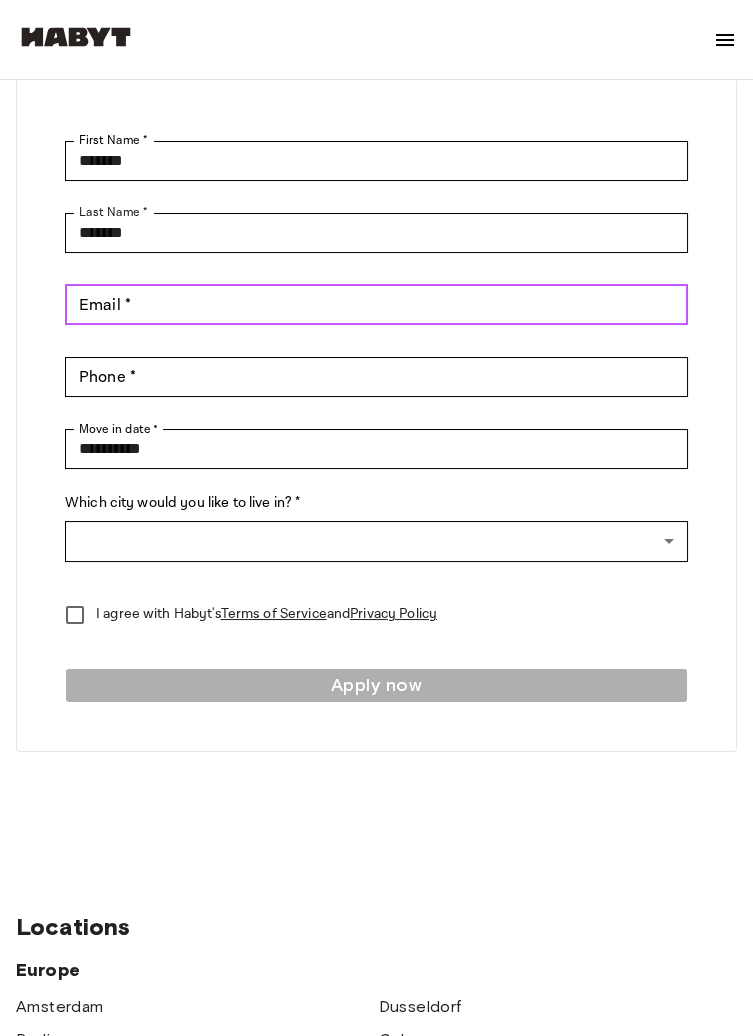 click on "Email *" at bounding box center [376, 305] 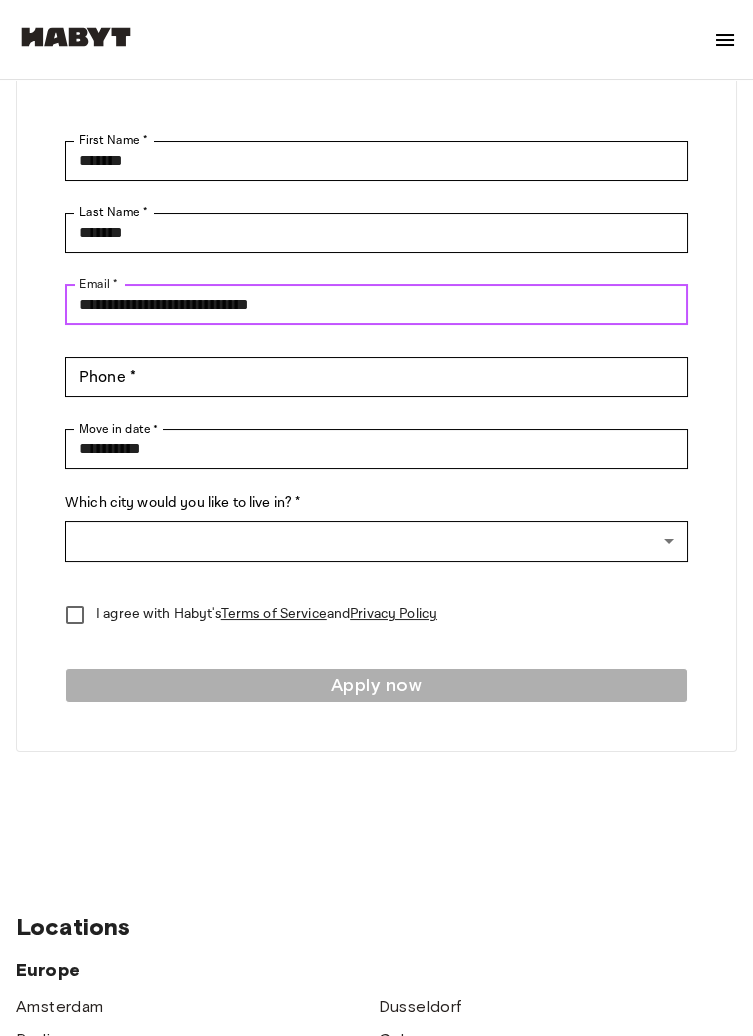 type on "**********" 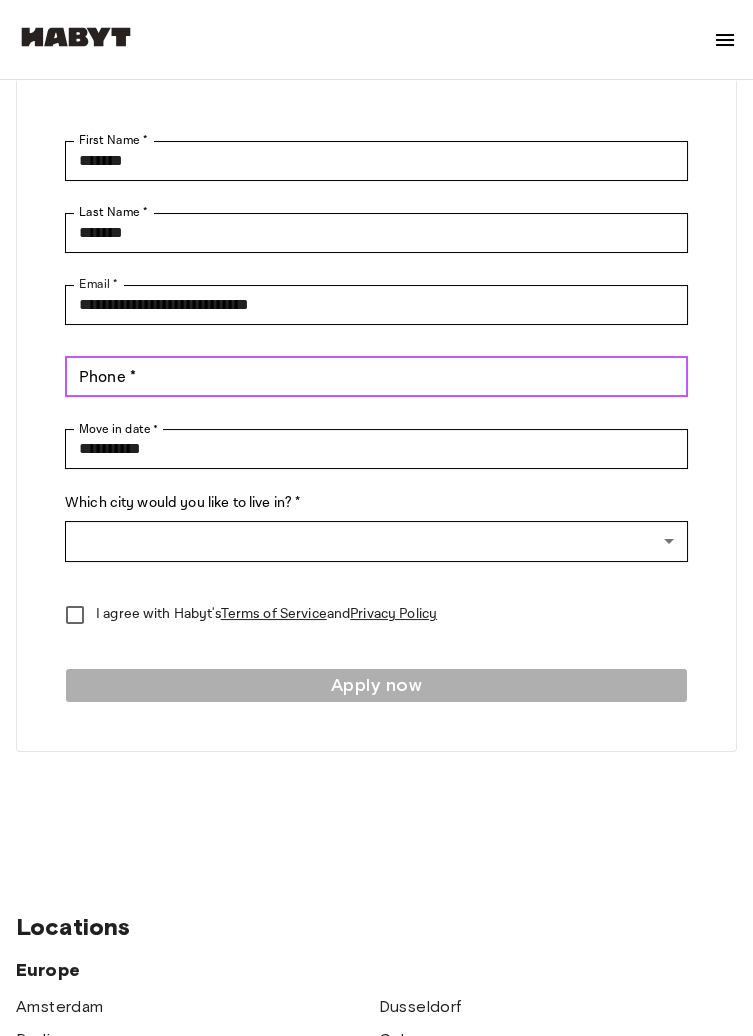 click on "Phone *" at bounding box center (376, 377) 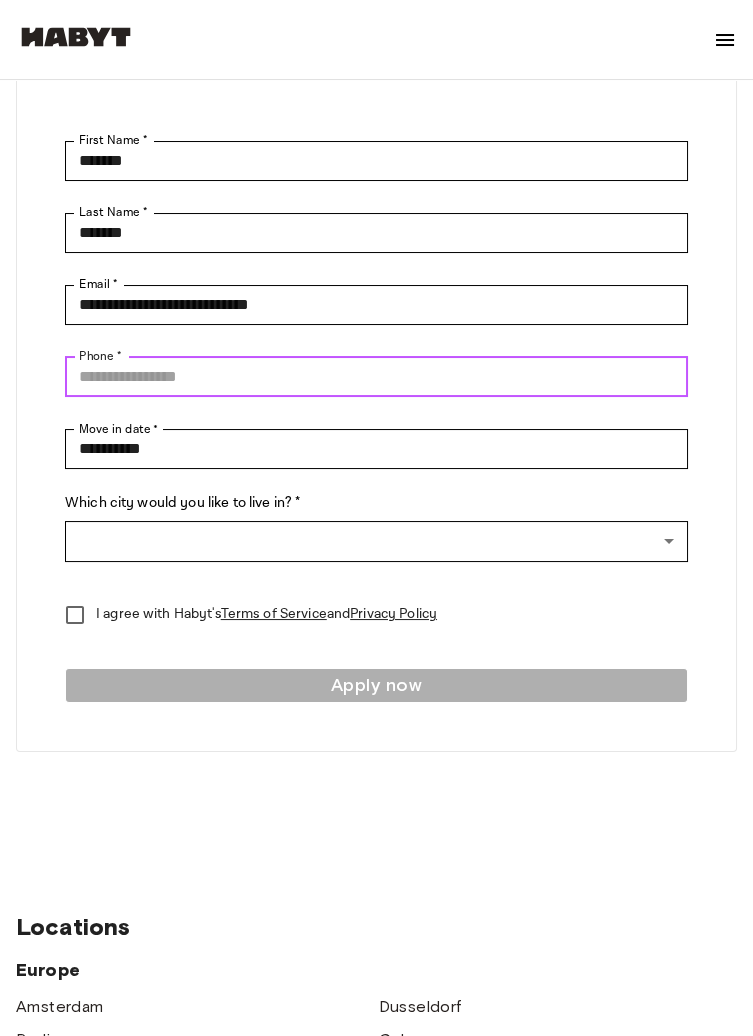 type on "**********" 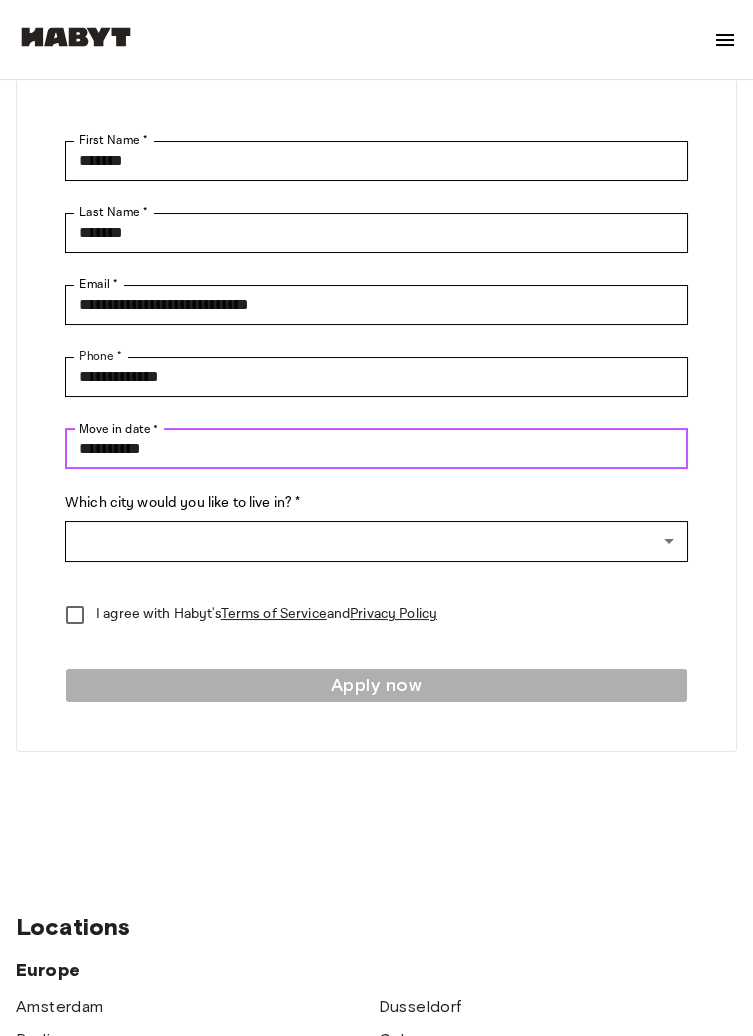 click on "**********" at bounding box center (376, 449) 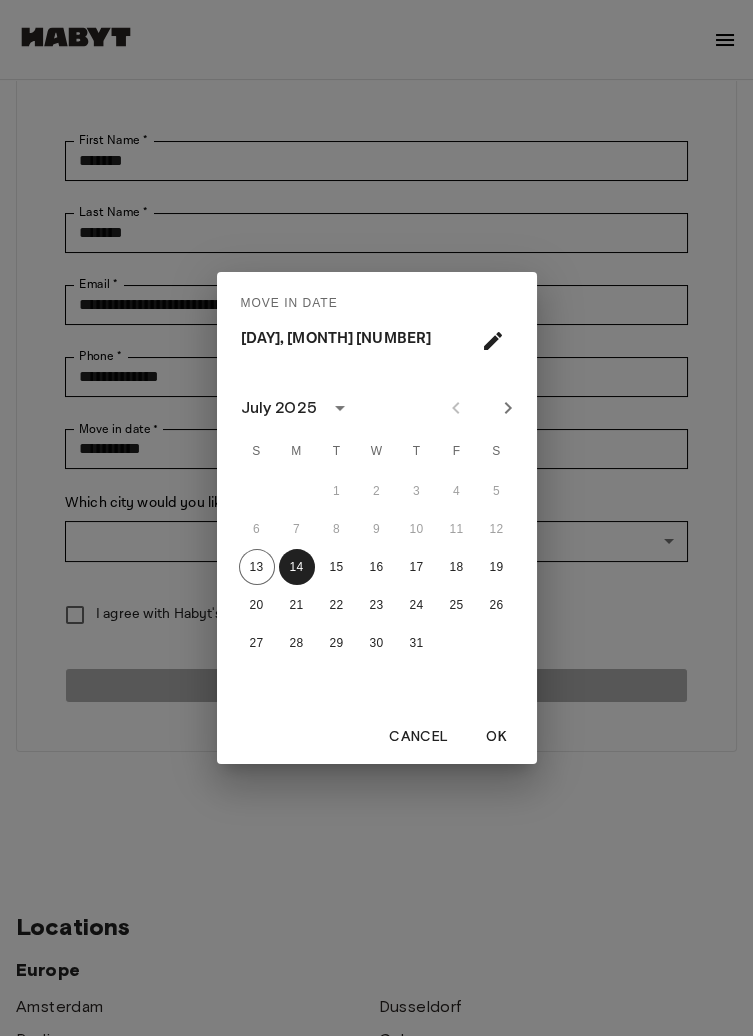 click 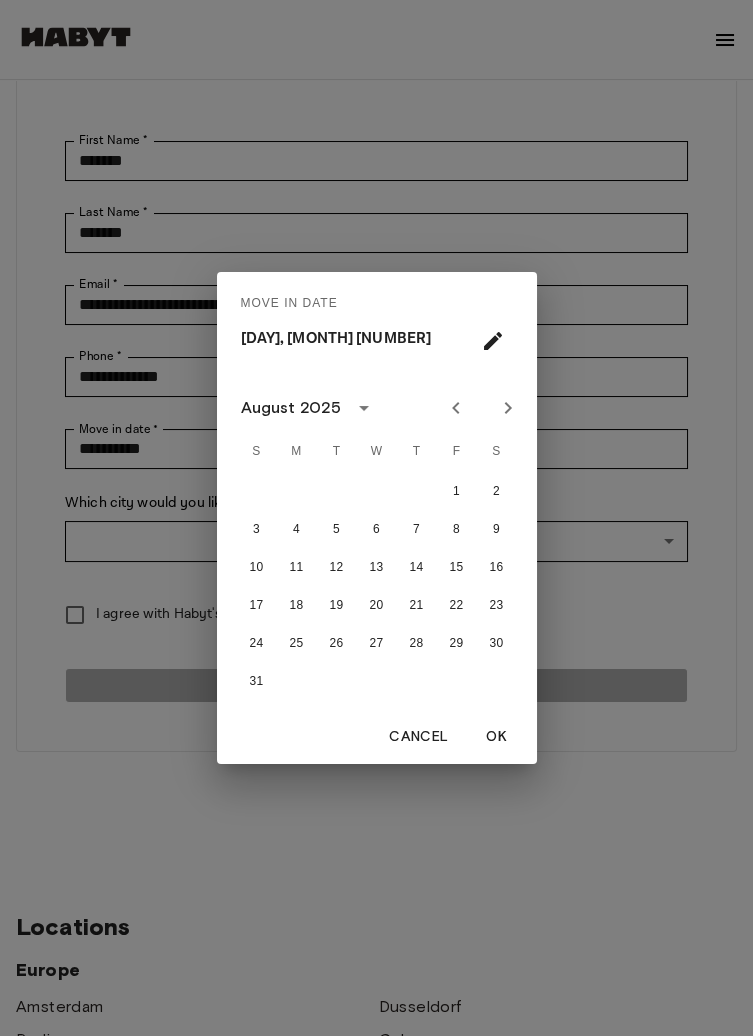 click 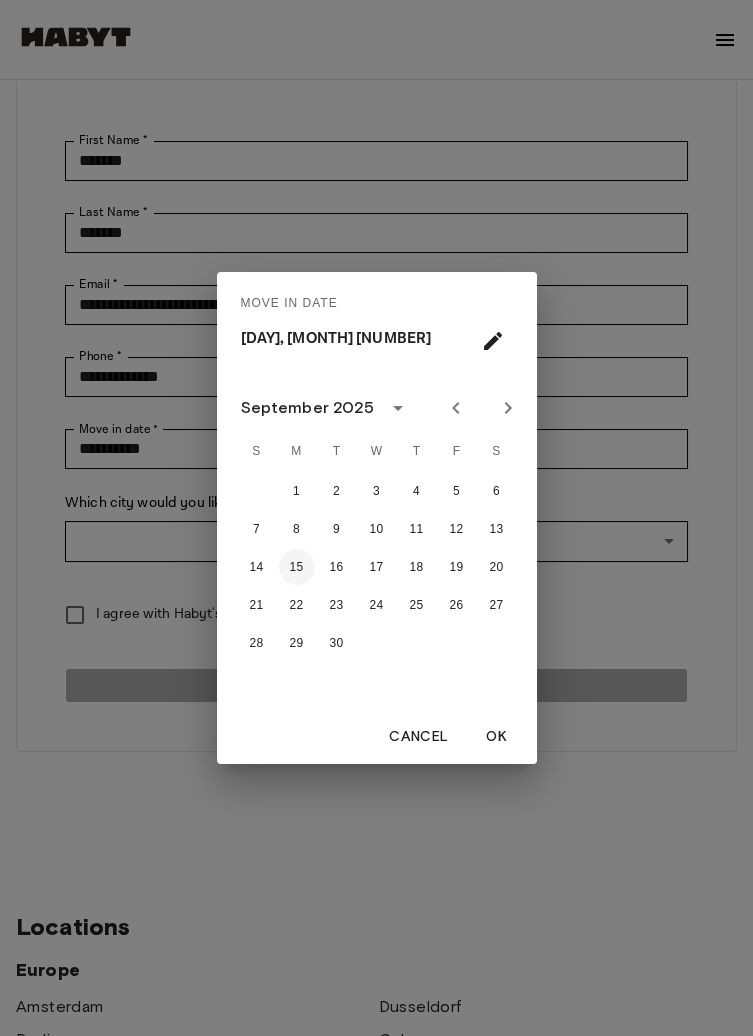 click on "15" at bounding box center [297, 567] 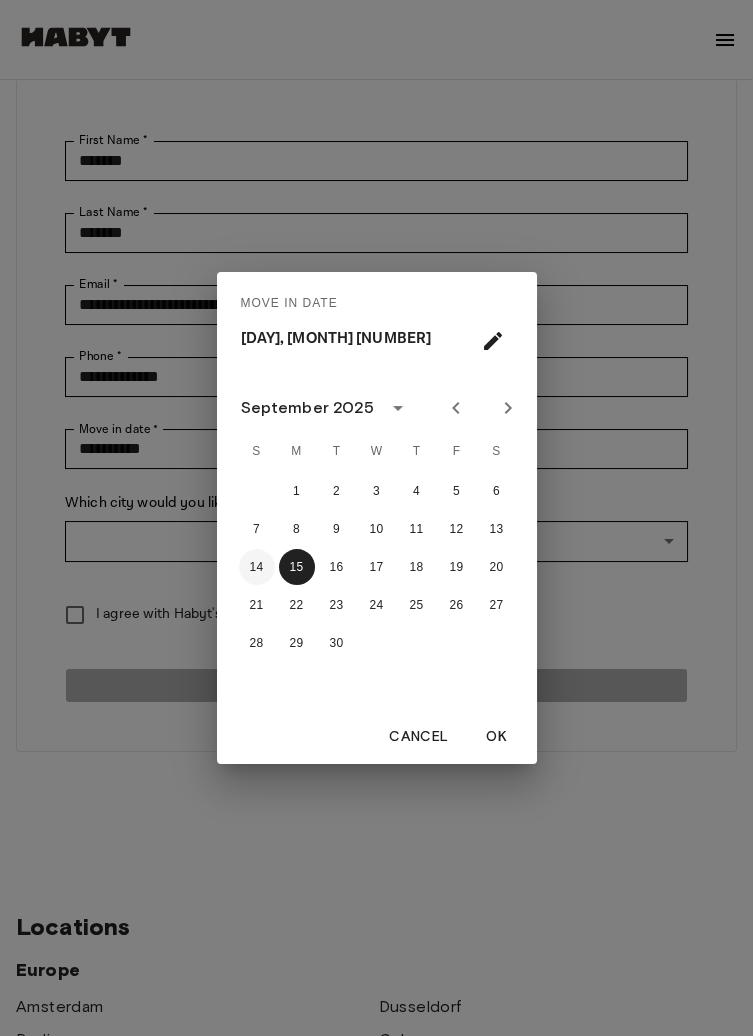 click on "14" at bounding box center (257, 567) 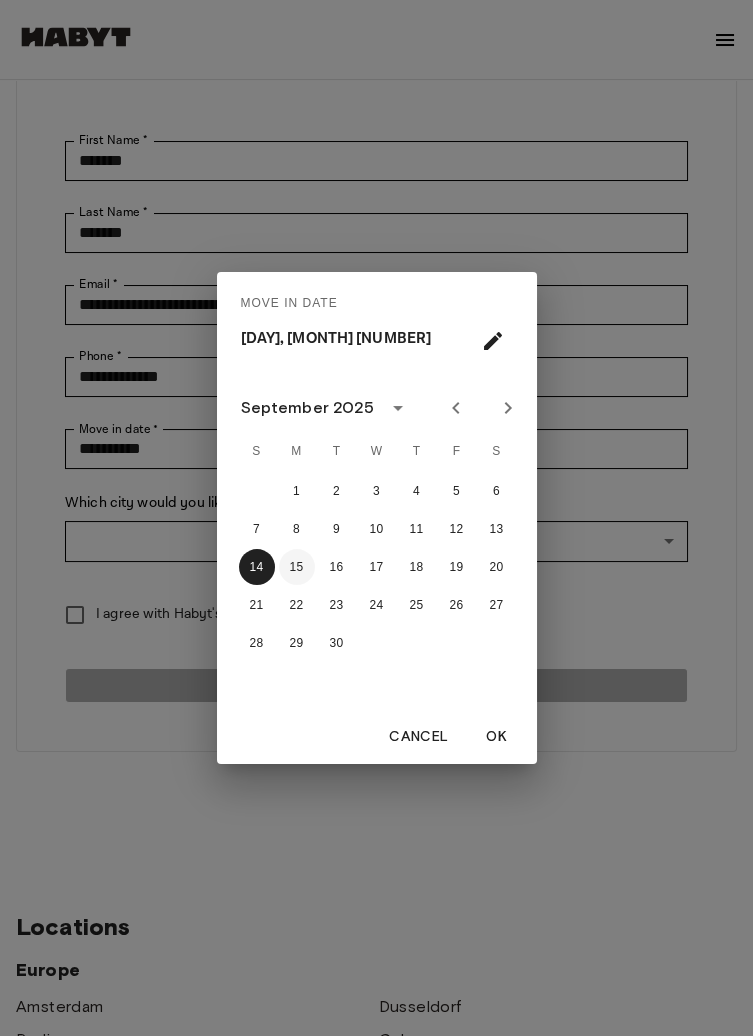 click on "15" at bounding box center [297, 567] 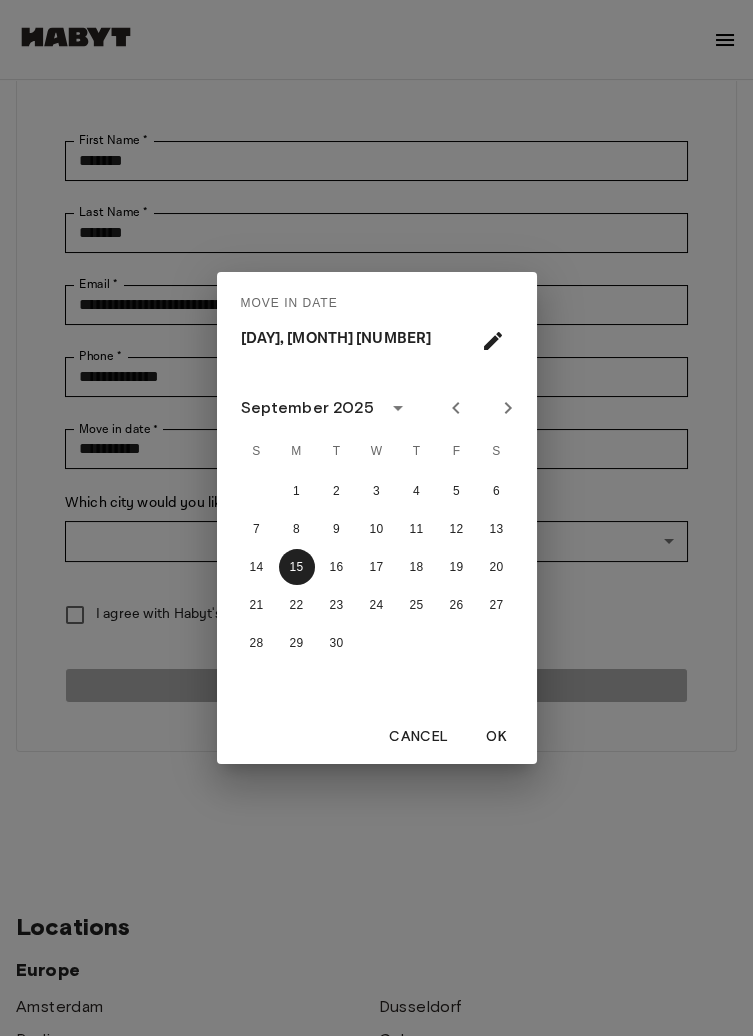 click on "OK" at bounding box center [497, 737] 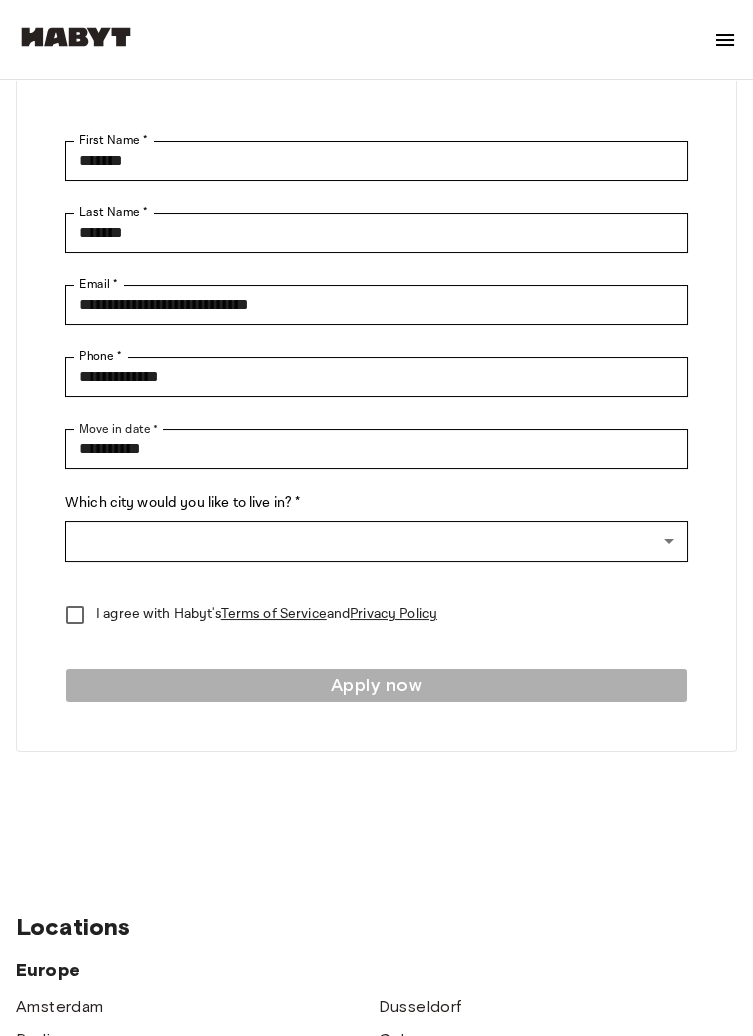click on "**********" at bounding box center [376, 1160] 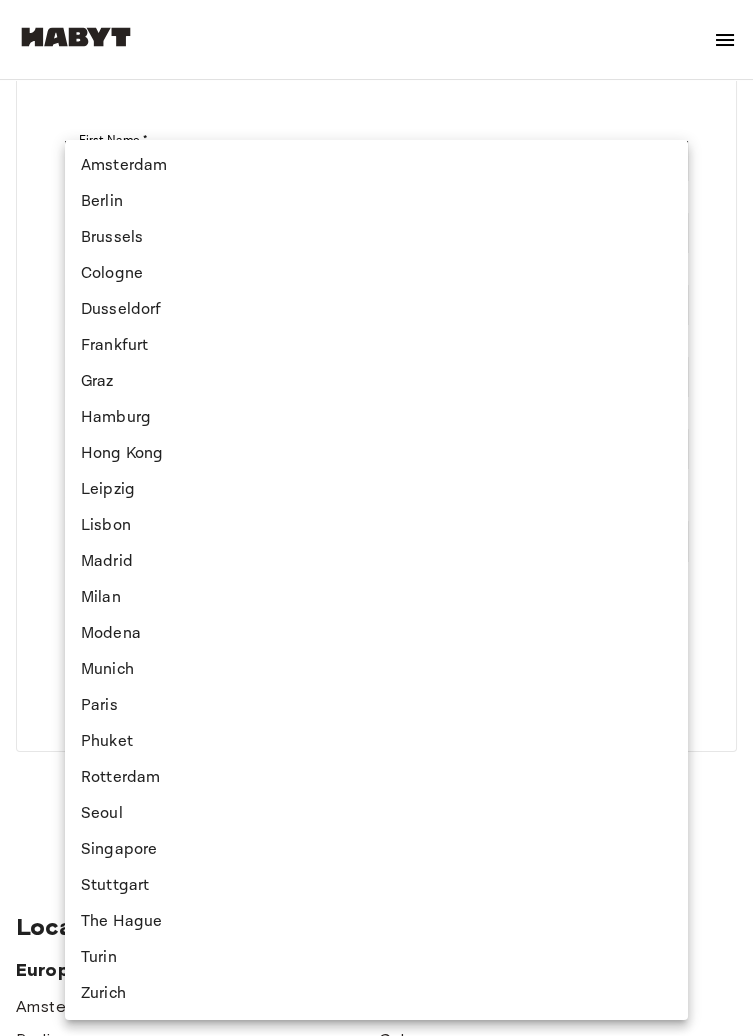 click on "Munich" at bounding box center [376, 670] 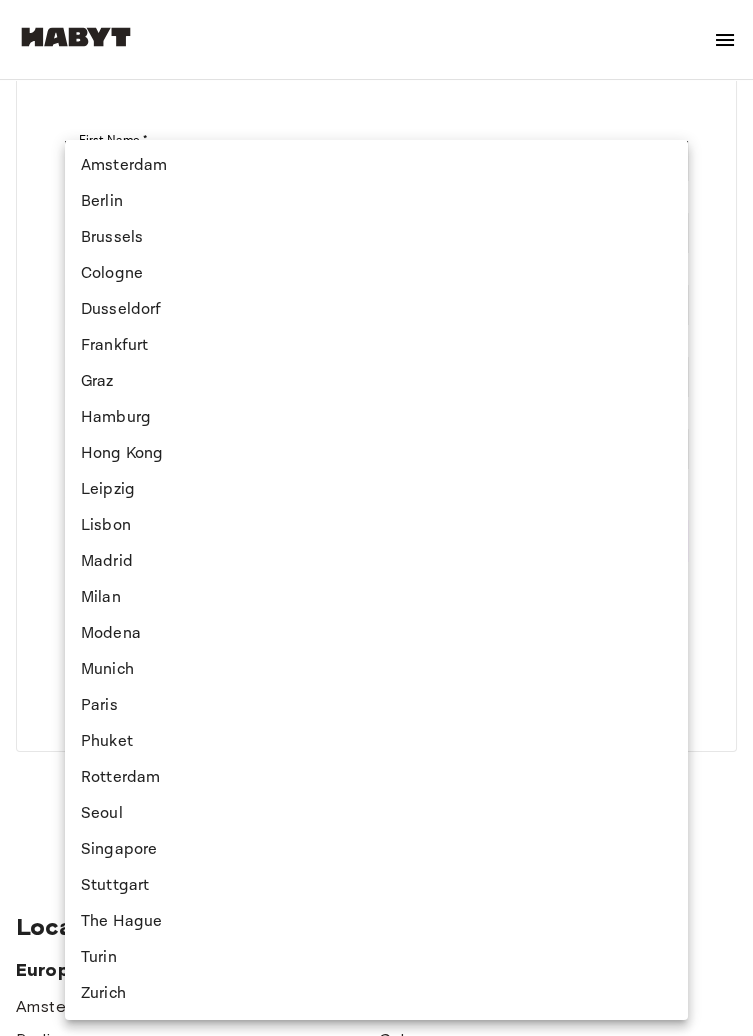type on "******" 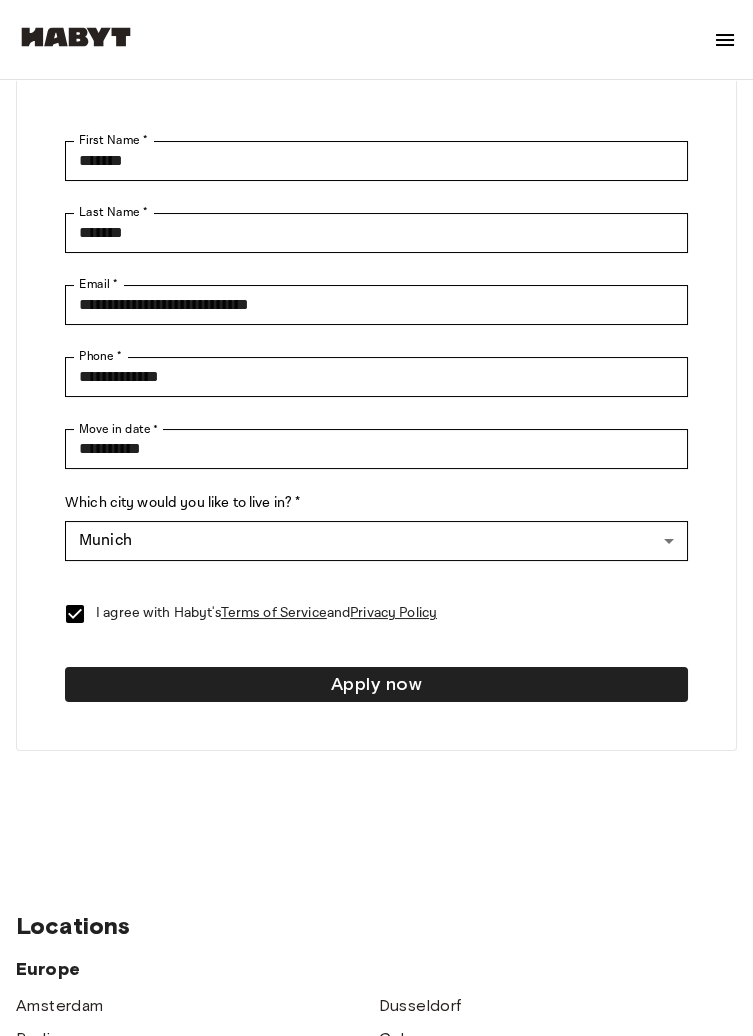 click on "Apply now" at bounding box center [376, 684] 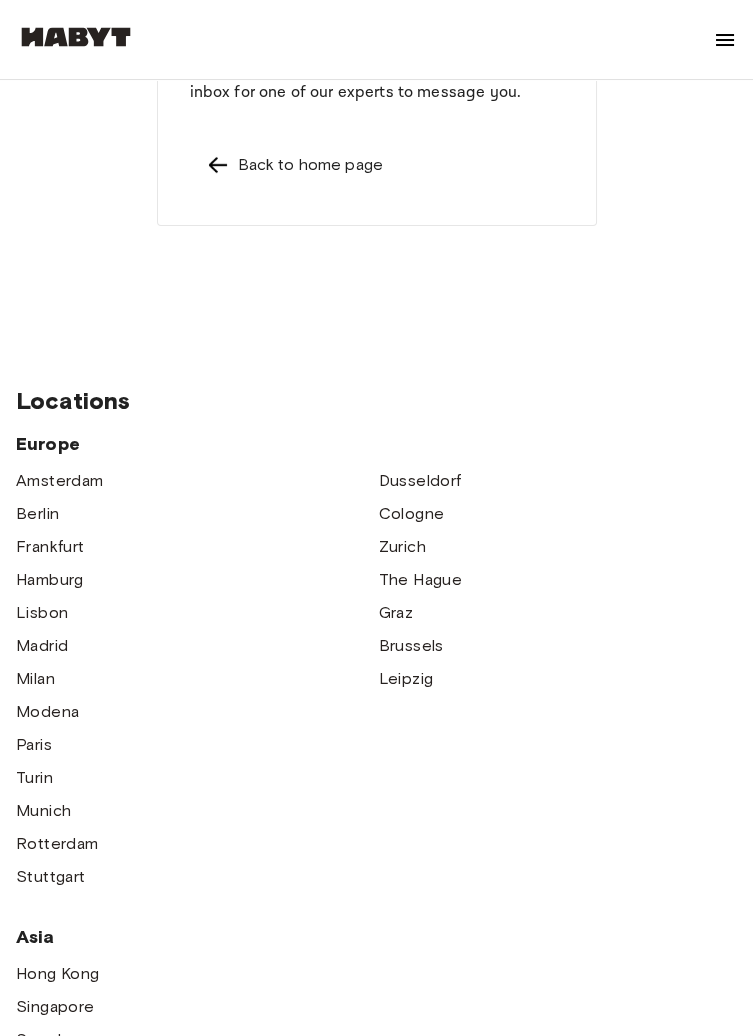scroll, scrollTop: 0, scrollLeft: 0, axis: both 